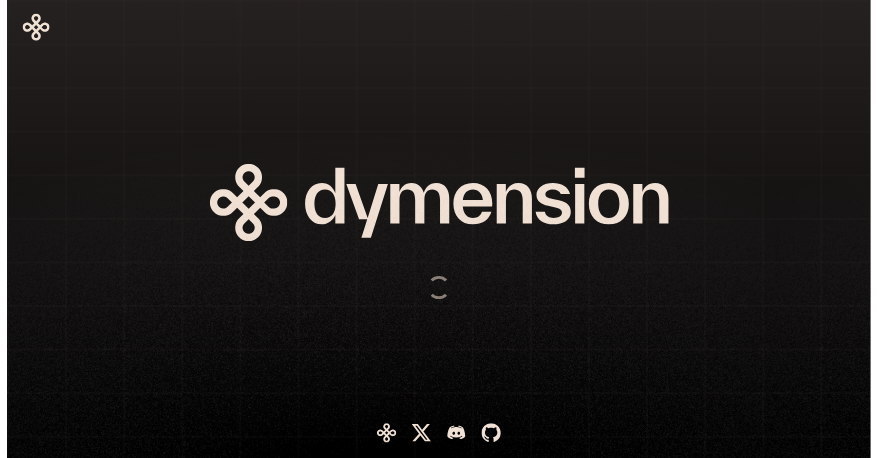 scroll, scrollTop: 0, scrollLeft: 0, axis: both 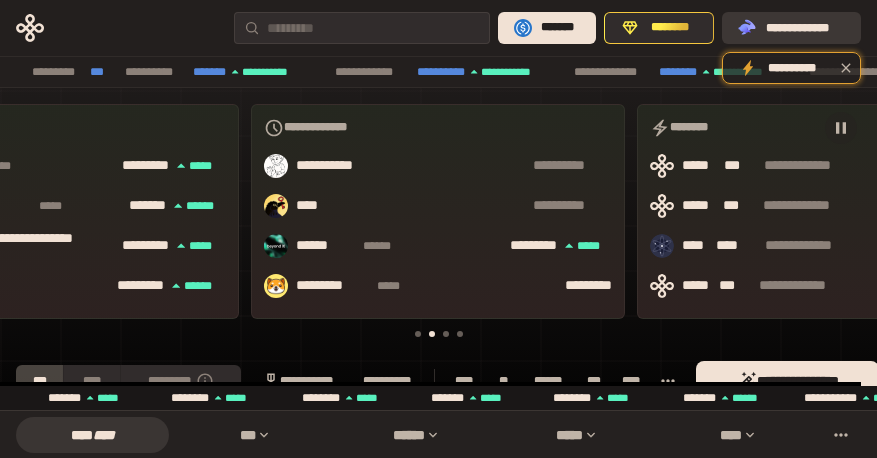 click on "**********" at bounding box center (805, 28) 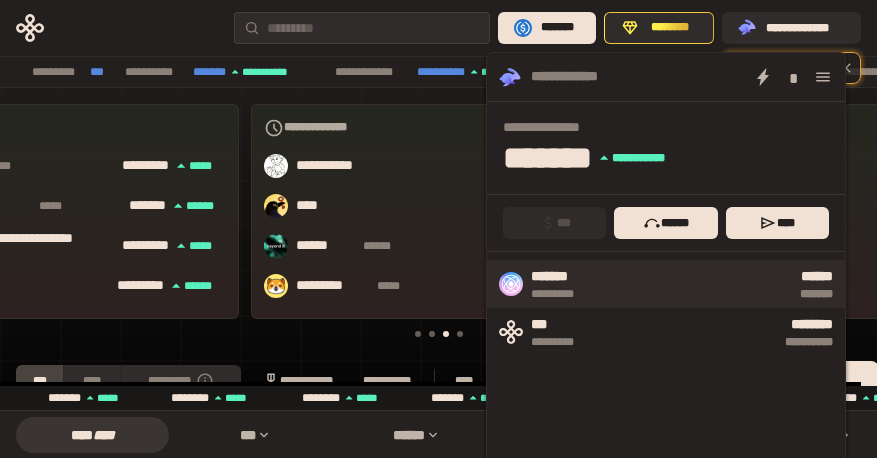 scroll, scrollTop: 0, scrollLeft: 648, axis: horizontal 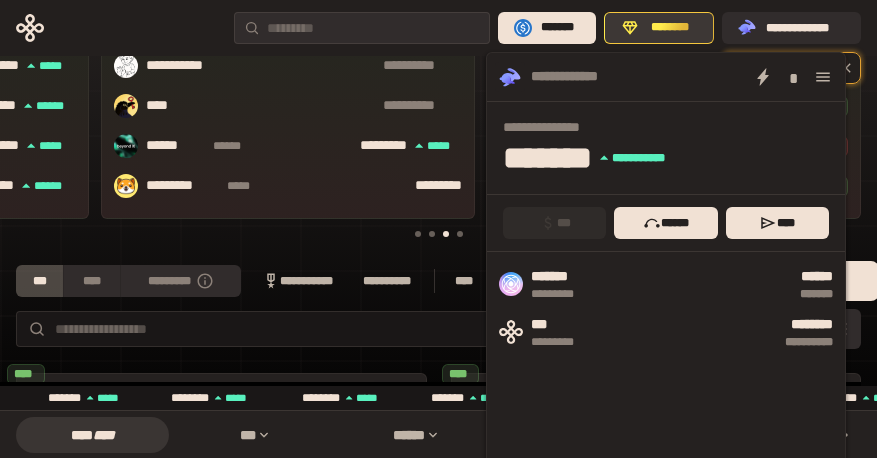 click on "********" at bounding box center (670, 28) 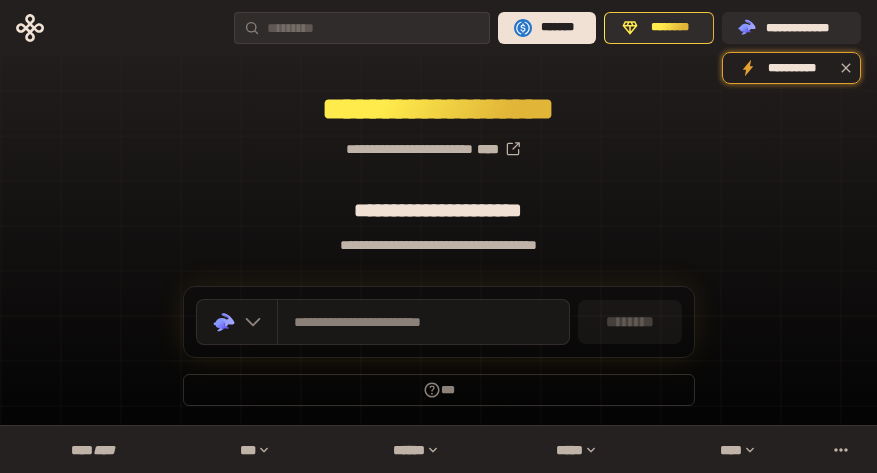 scroll, scrollTop: 236, scrollLeft: 0, axis: vertical 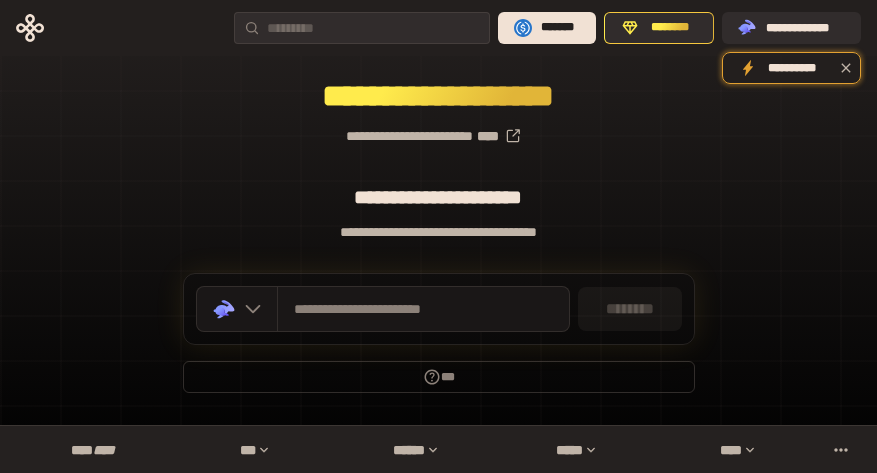 click on "**********" at bounding box center (438, 232) 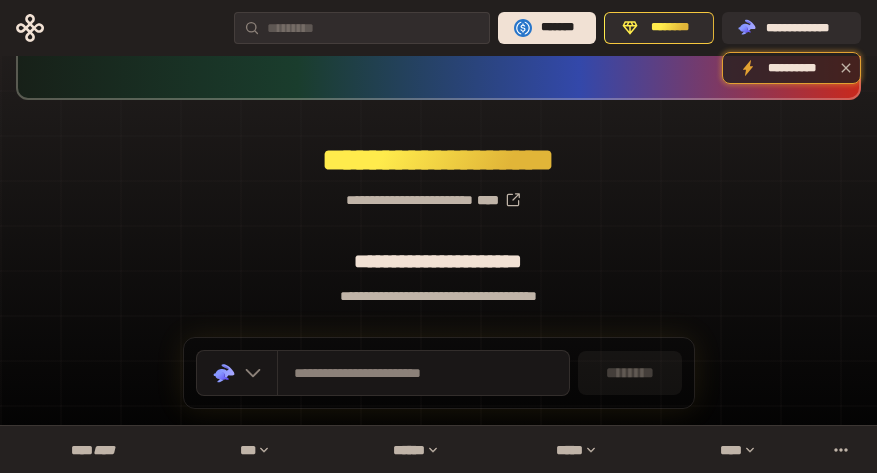 scroll, scrollTop: 136, scrollLeft: 0, axis: vertical 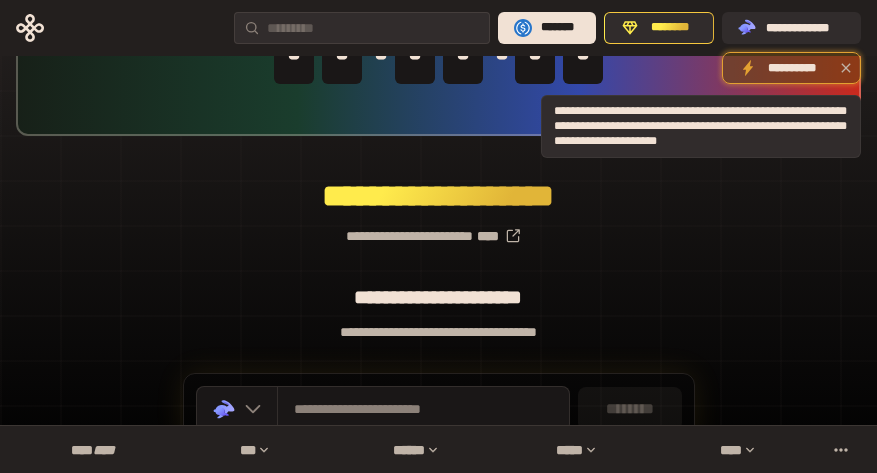 click on "**********" at bounding box center [791, 68] 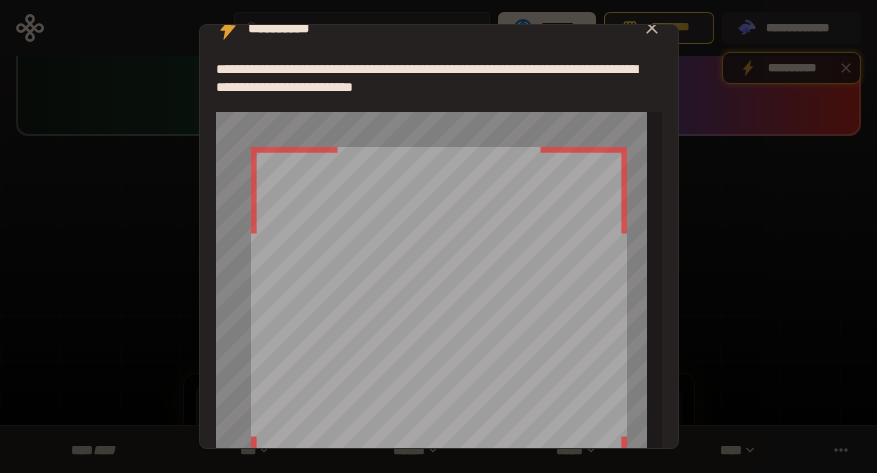 scroll, scrollTop: 0, scrollLeft: 0, axis: both 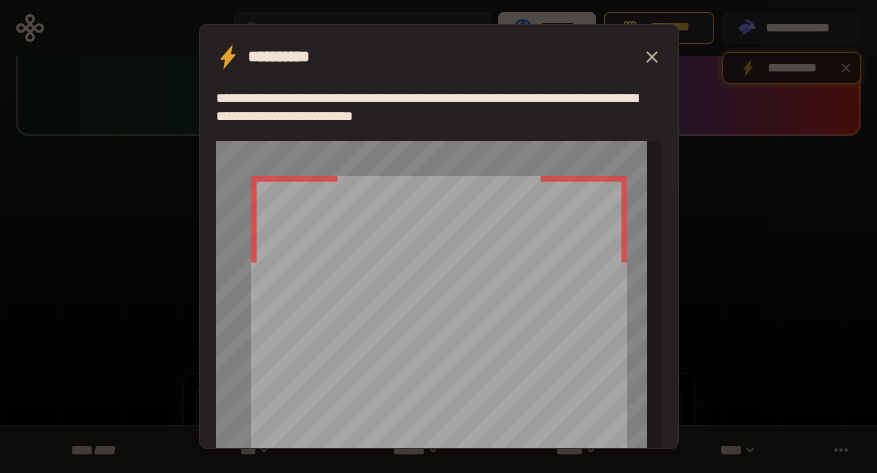 click at bounding box center (652, 57) 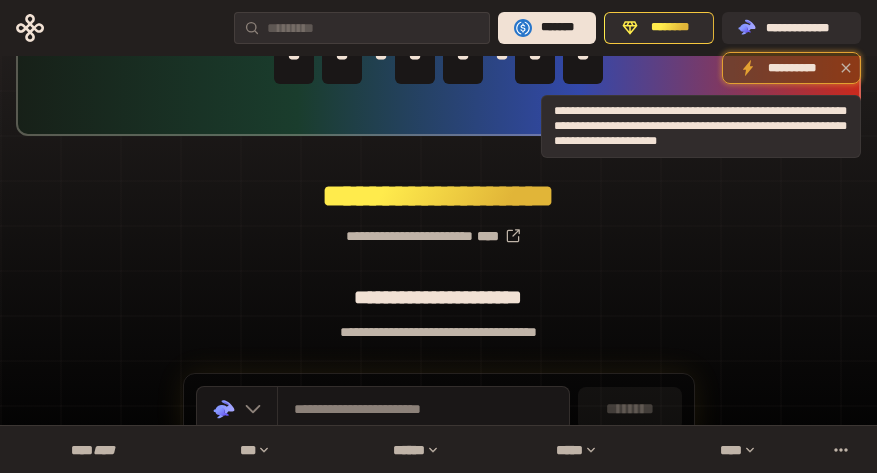 click 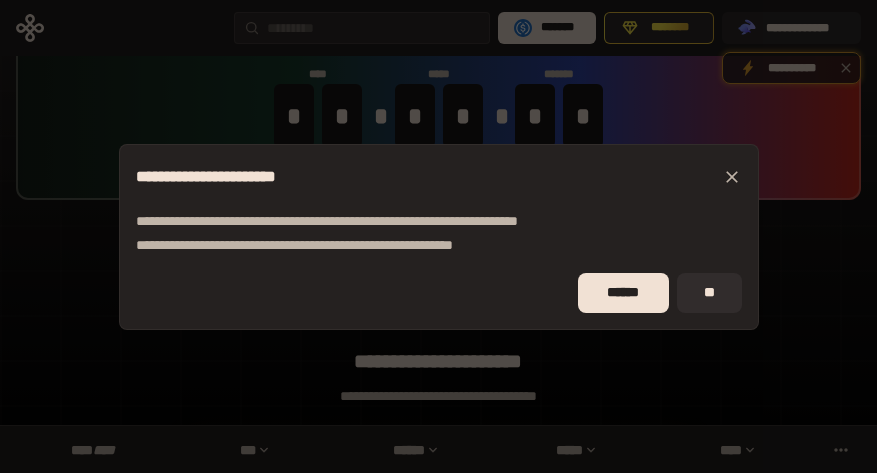 scroll, scrollTop: 36, scrollLeft: 0, axis: vertical 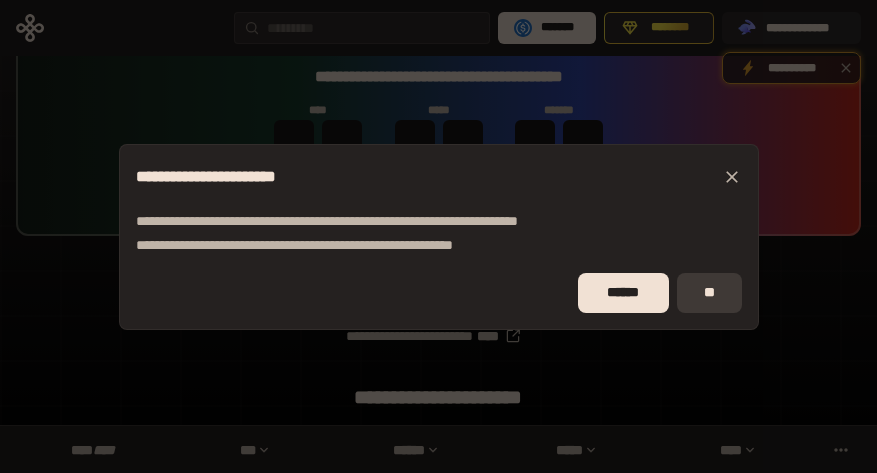 click on "**" at bounding box center [709, 293] 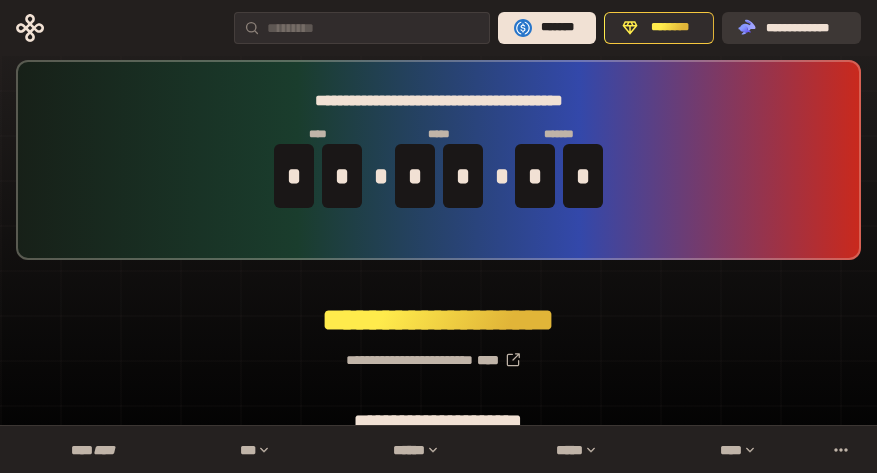 scroll, scrollTop: 0, scrollLeft: 0, axis: both 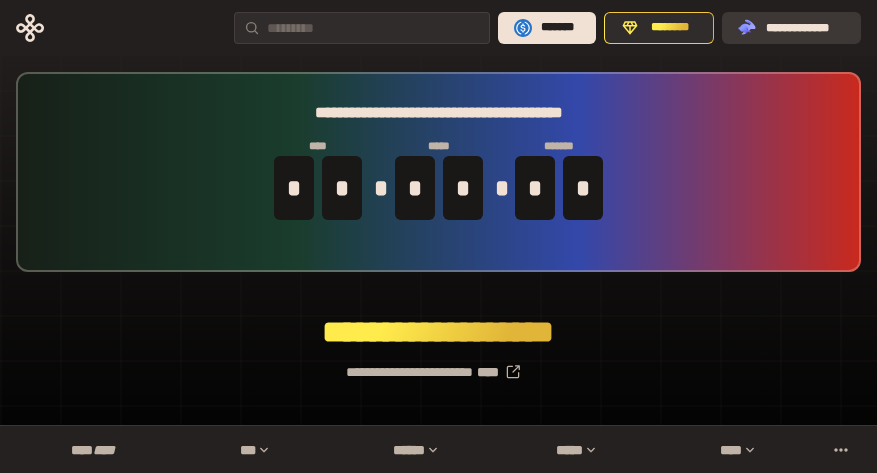 click on "**********" at bounding box center [805, 28] 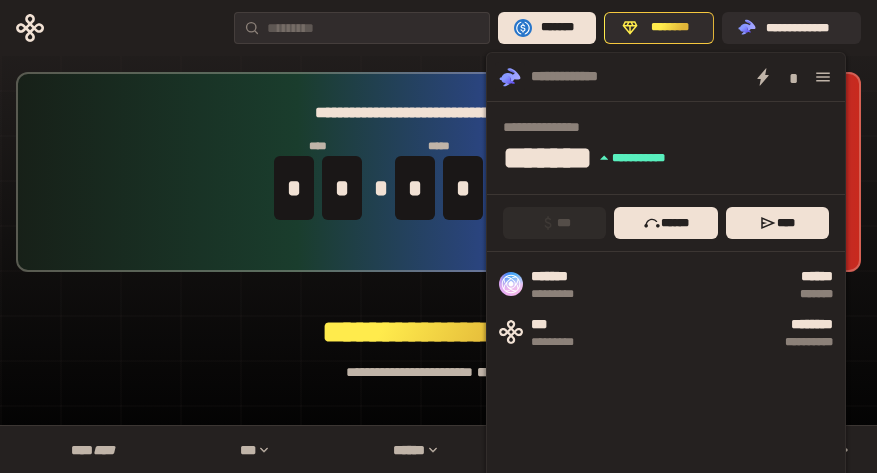 click on "**********" at bounding box center (438, 172) 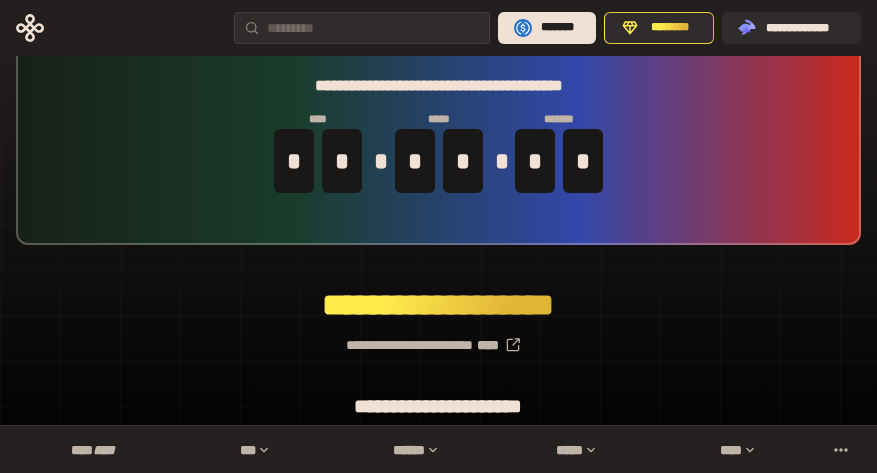 scroll, scrollTop: 0, scrollLeft: 0, axis: both 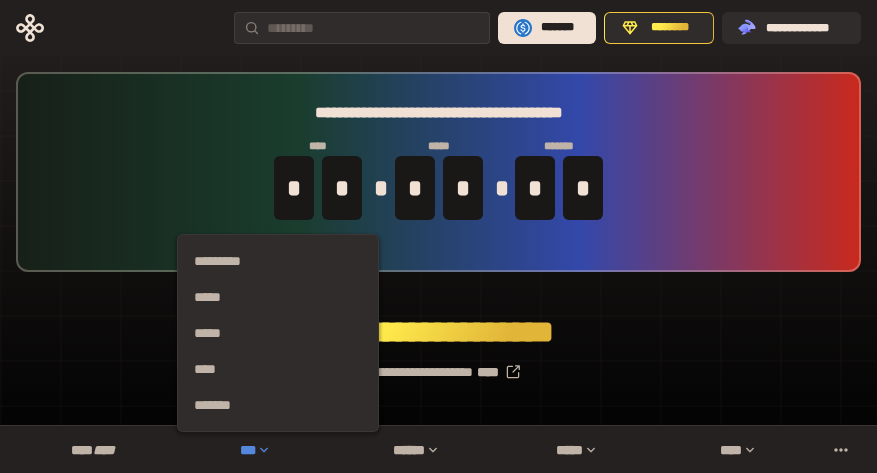 click on "***" at bounding box center (253, 450) 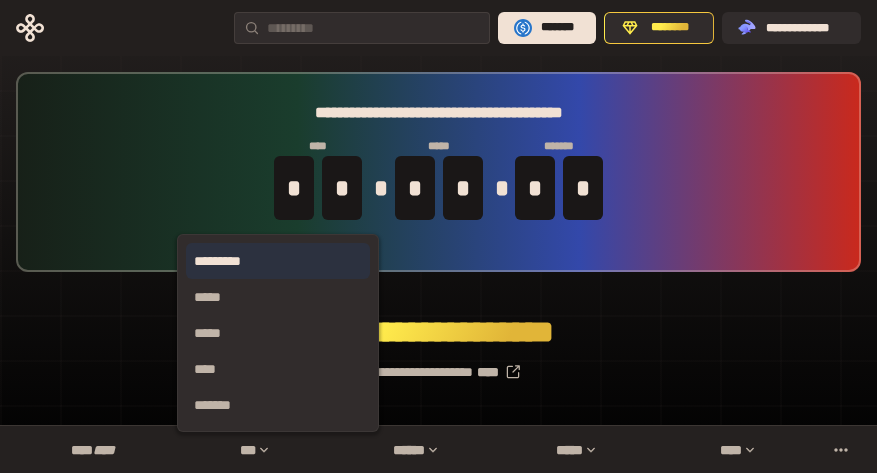 click on "*********" at bounding box center [278, 261] 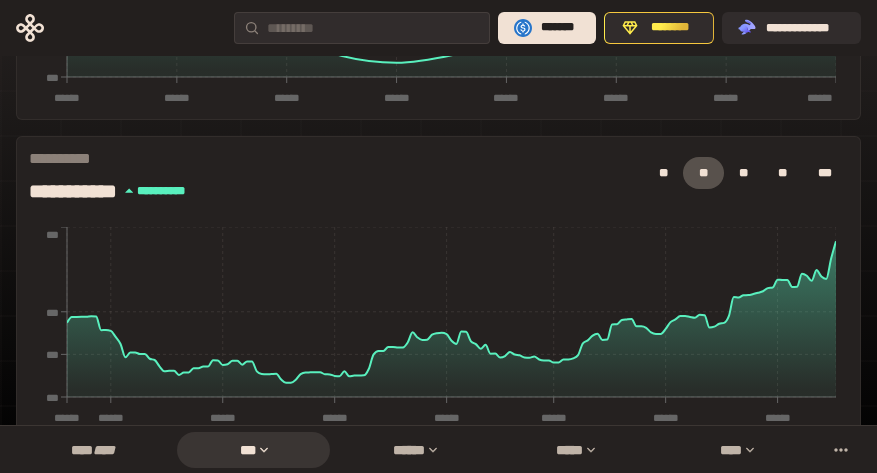 scroll, scrollTop: 1700, scrollLeft: 0, axis: vertical 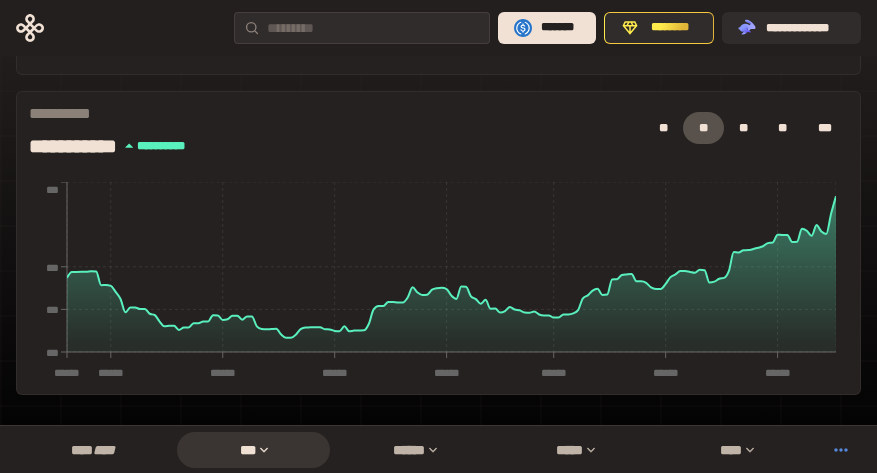 click 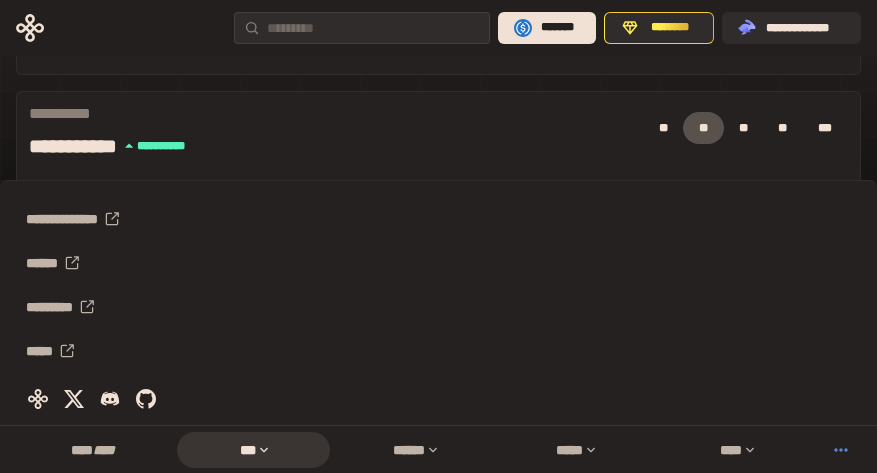 click 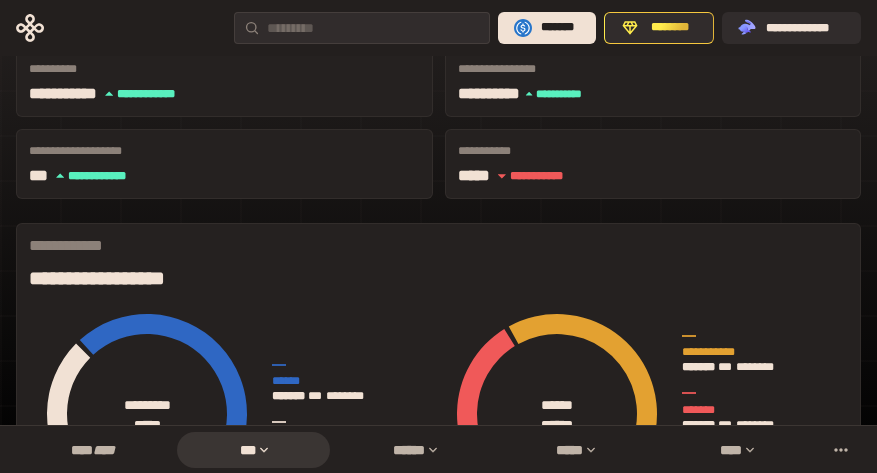 scroll, scrollTop: 0, scrollLeft: 0, axis: both 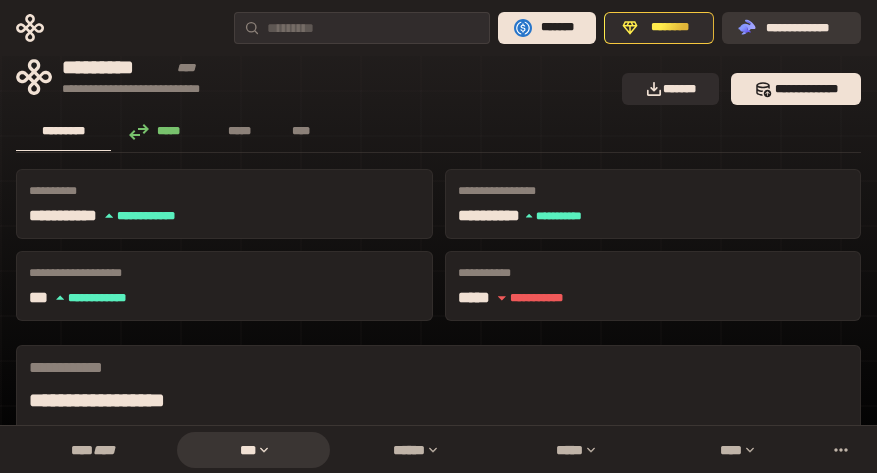 click on ".st0{fill:url(#SVGID_1_);}
.st1{fill-rule:evenodd;clip-rule:evenodd;fill:url(#SVGID_00000161597173617360504640000012432366591255278478_);}
.st2{fill-rule:evenodd;clip-rule:evenodd;fill:url(#SVGID_00000021803777515098205300000017382971856690286485_);}
.st3{fill:url(#SVGID_00000031192219548086493050000012287181694732331425_);}" 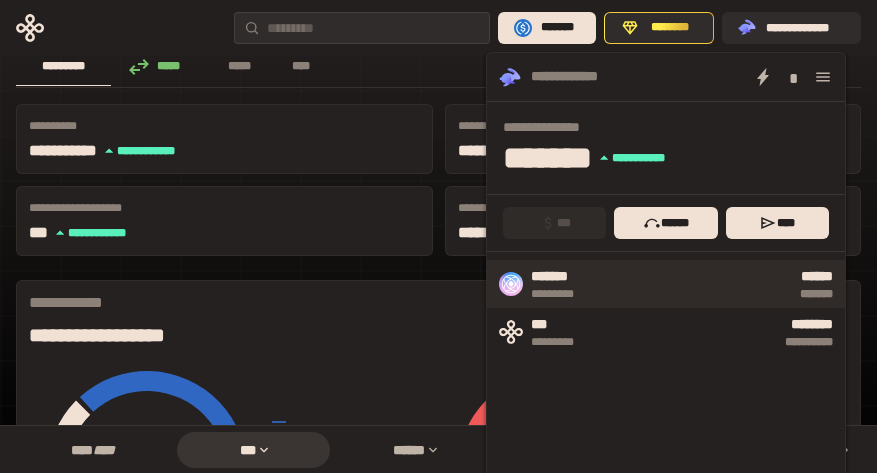 scroll, scrollTop: 100, scrollLeft: 0, axis: vertical 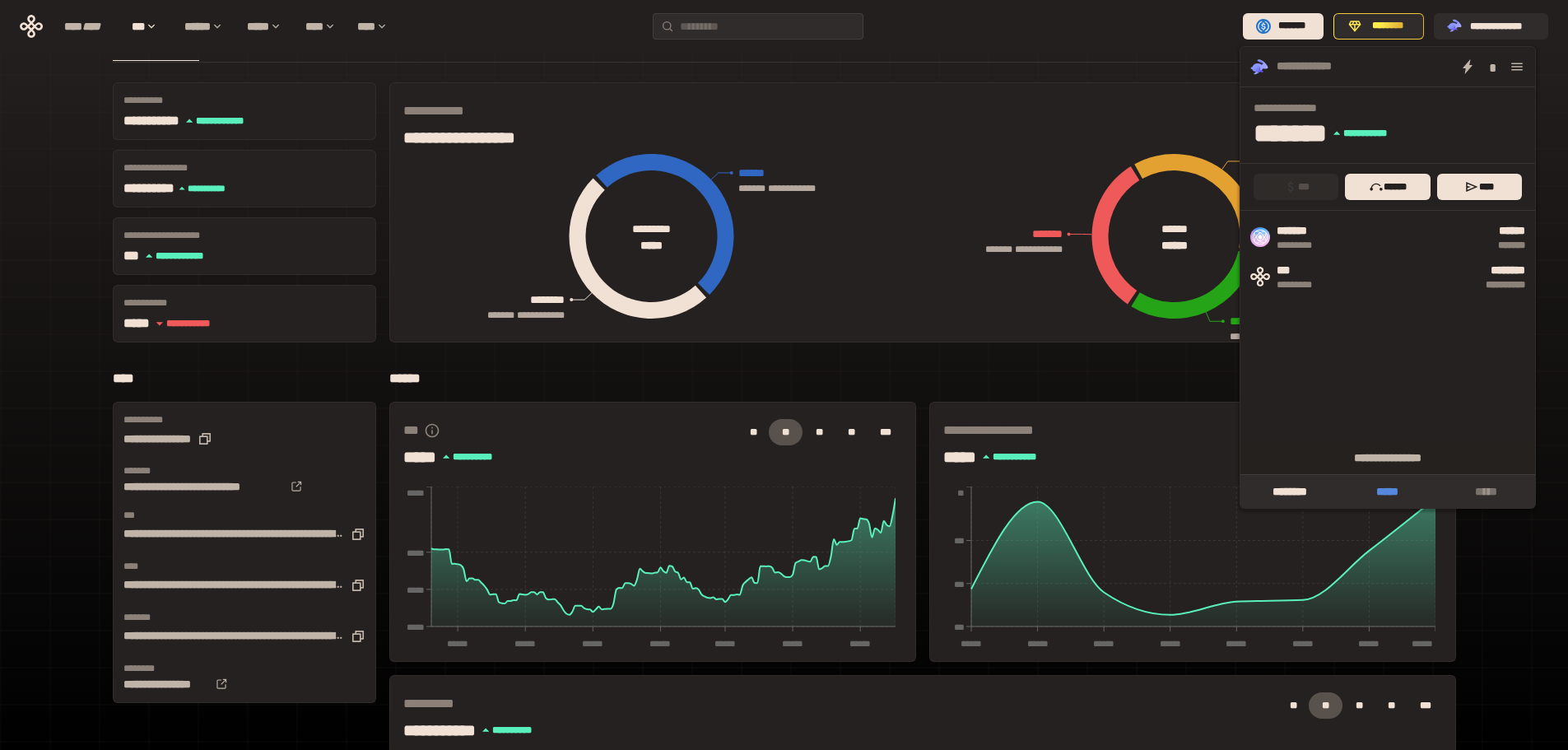 click on "*****" at bounding box center [1387, 491] 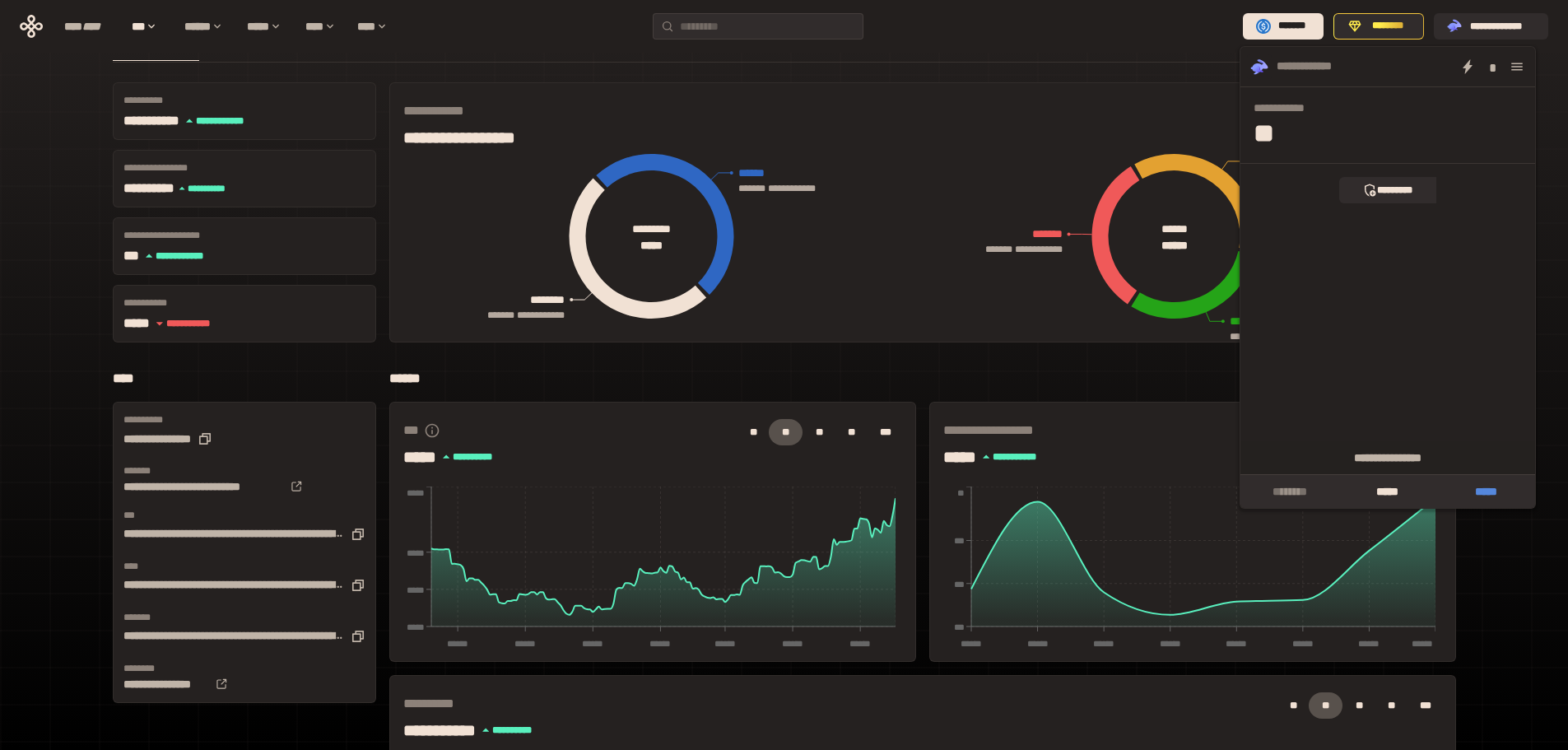 click on "*****" at bounding box center (1486, 491) 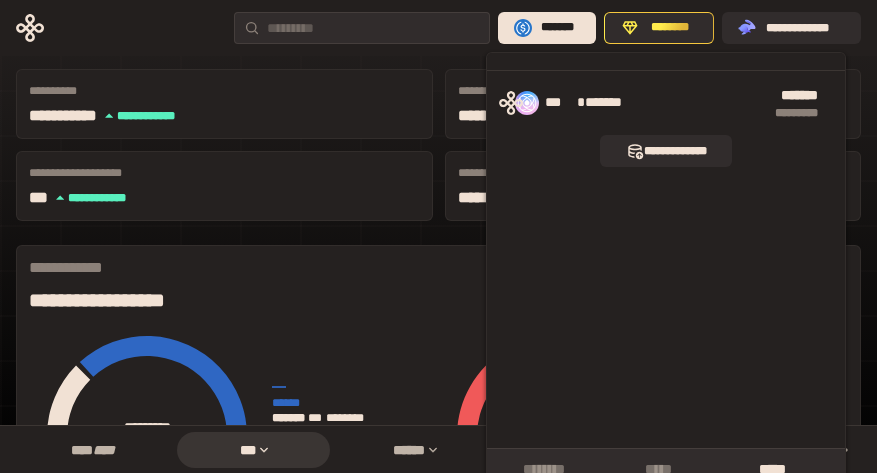 scroll, scrollTop: 133, scrollLeft: 0, axis: vertical 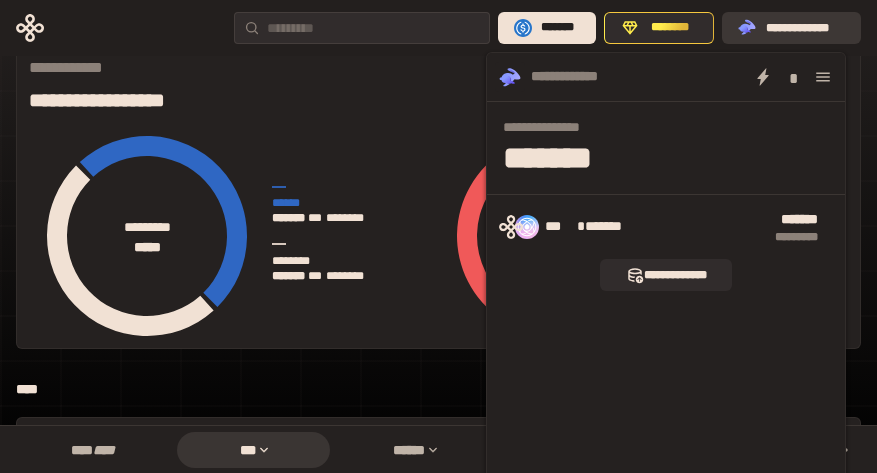 click on "**********" at bounding box center (805, 28) 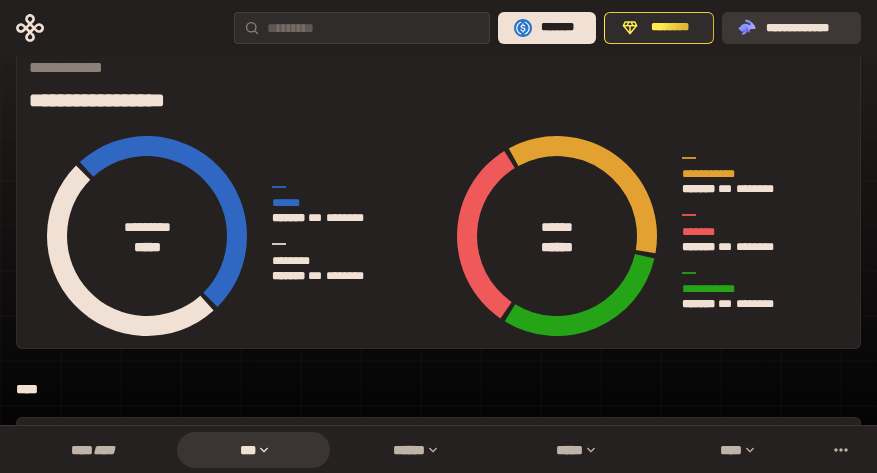 click on "**********" at bounding box center [805, 28] 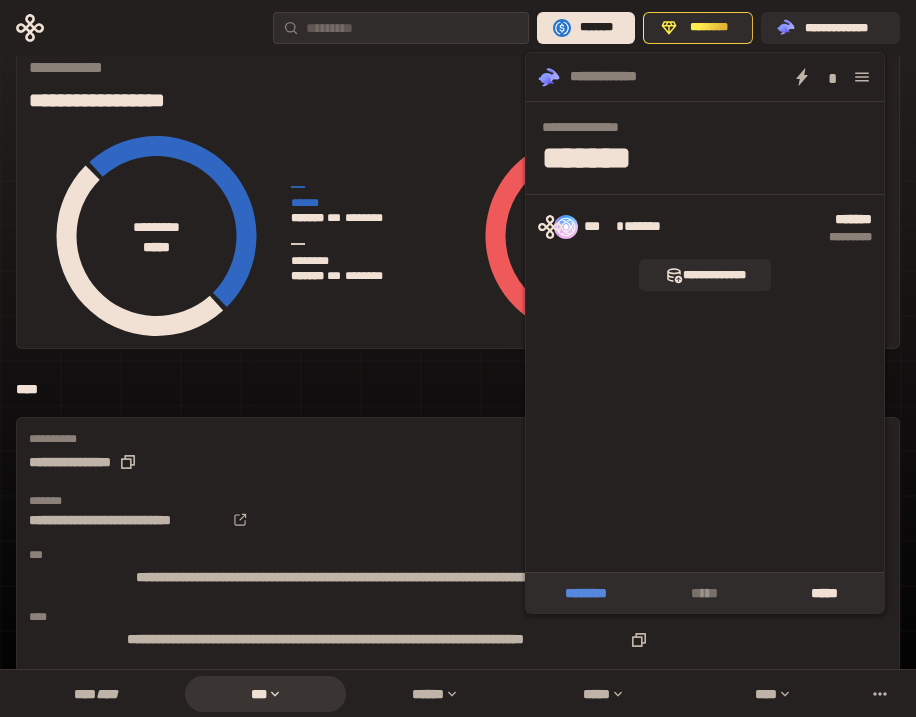 click on "********" at bounding box center [585, 593] 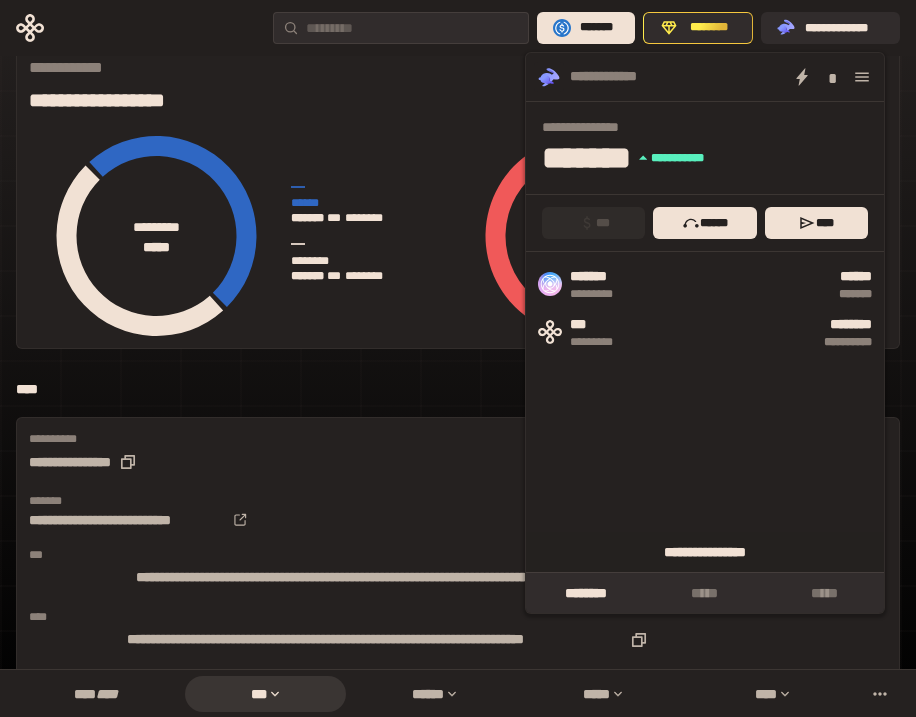 click on "**********" at bounding box center [705, 552] 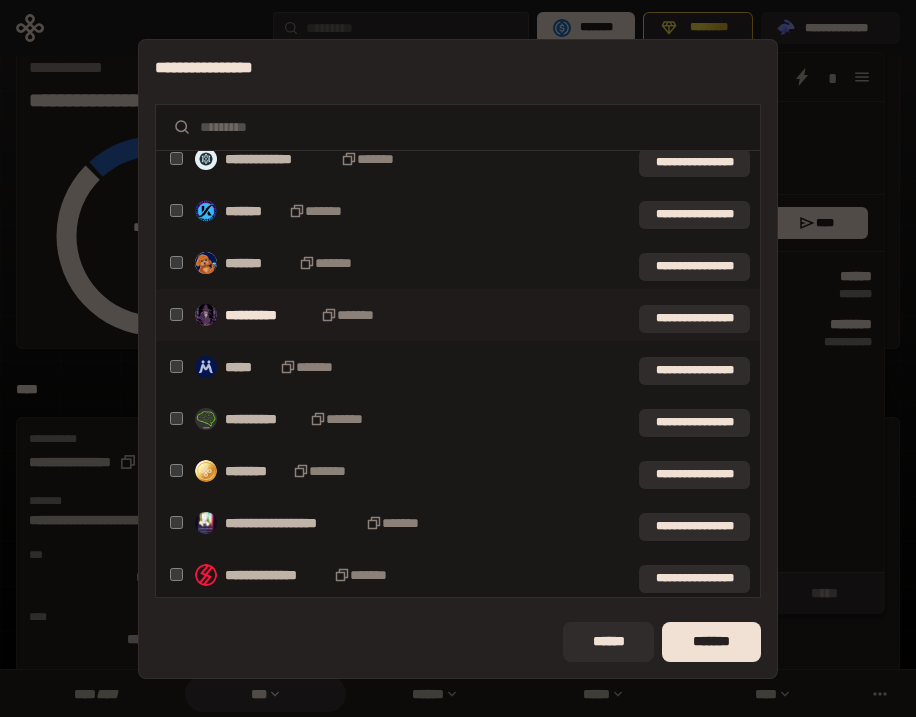 scroll, scrollTop: 594, scrollLeft: 0, axis: vertical 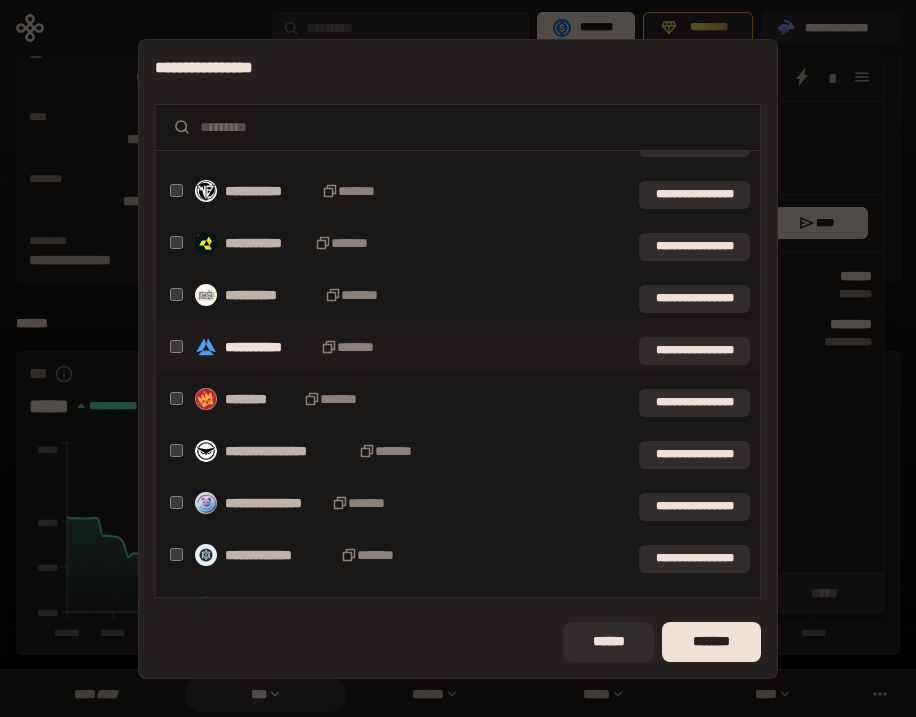 click on "**********" at bounding box center [458, 347] 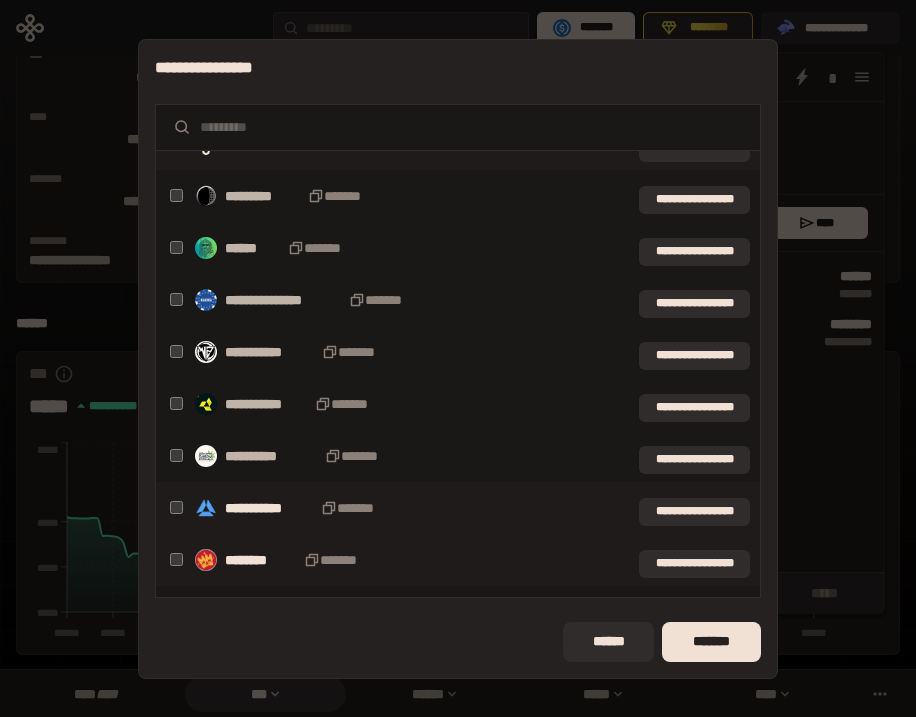 scroll, scrollTop: 0, scrollLeft: 0, axis: both 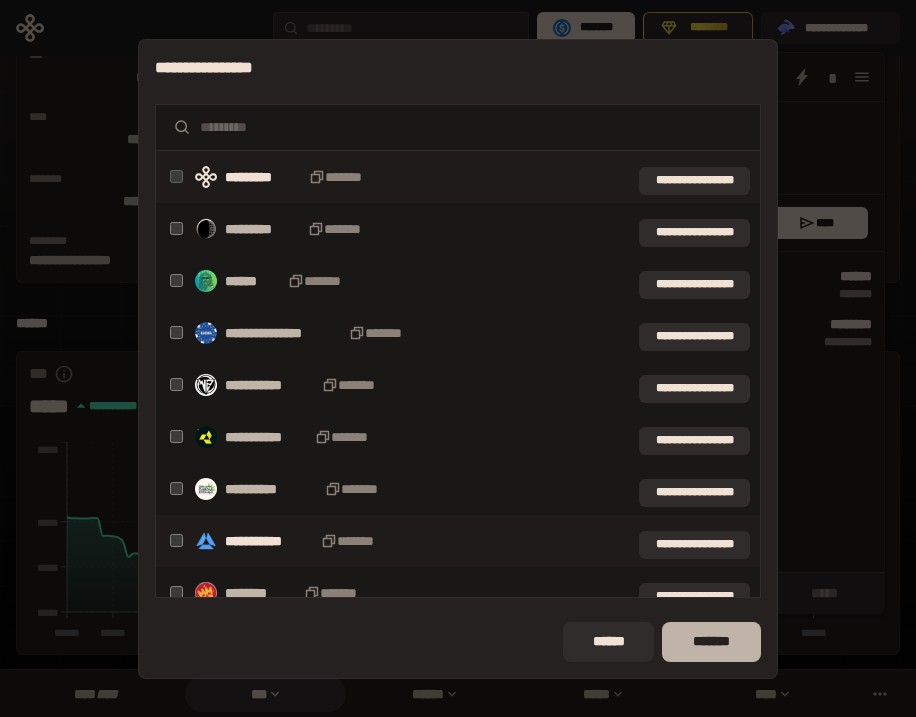 click on "*******" at bounding box center [711, 642] 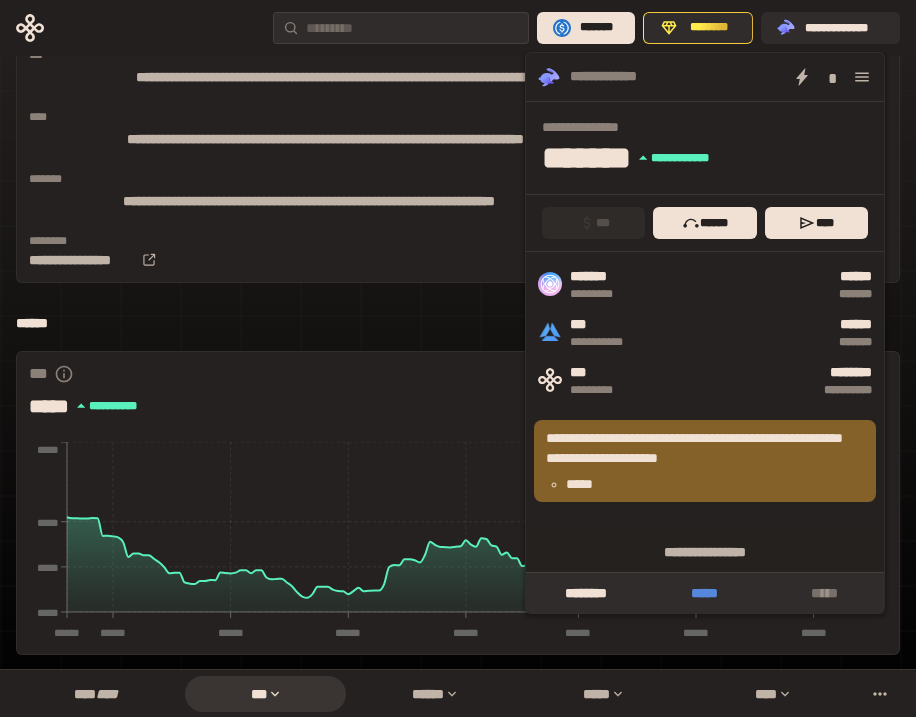 click on "*****" at bounding box center (704, 593) 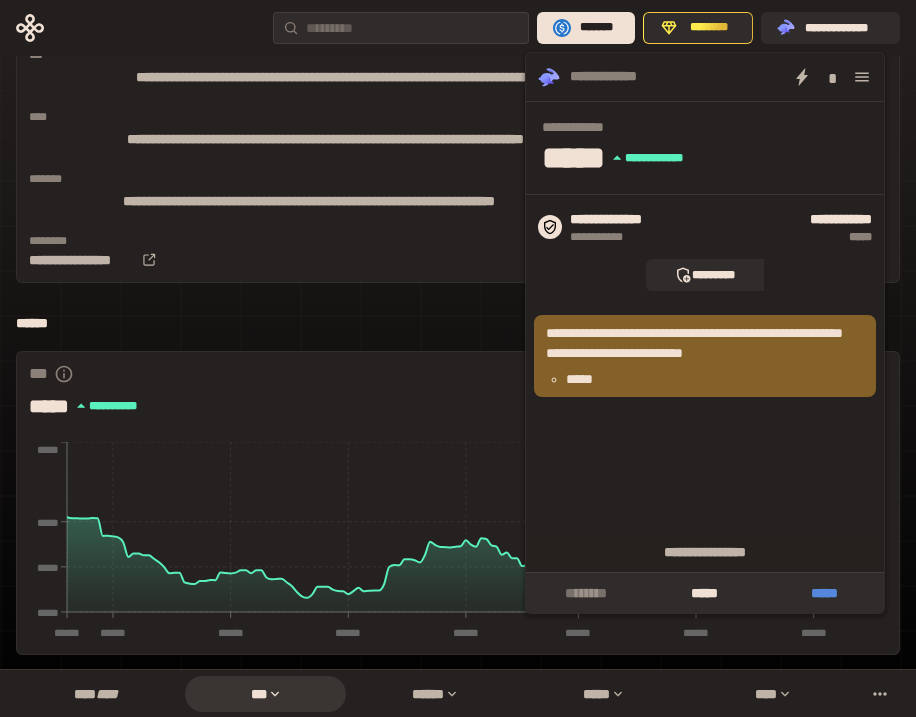 click on "*****" at bounding box center (824, 593) 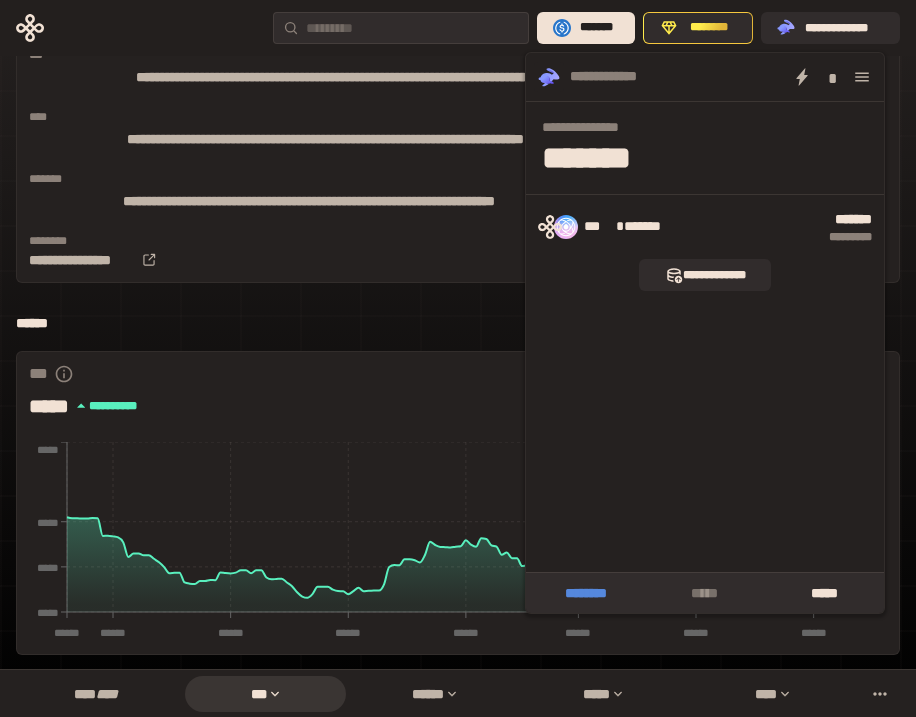 click on "********" at bounding box center (585, 593) 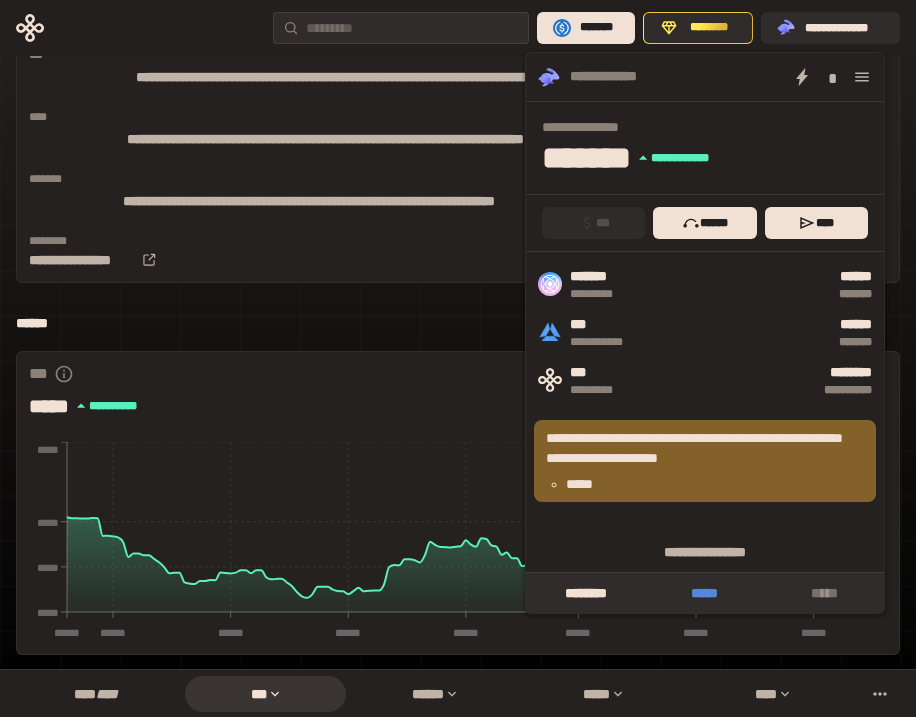 drag, startPoint x: 679, startPoint y: 588, endPoint x: 770, endPoint y: 590, distance: 91.02197 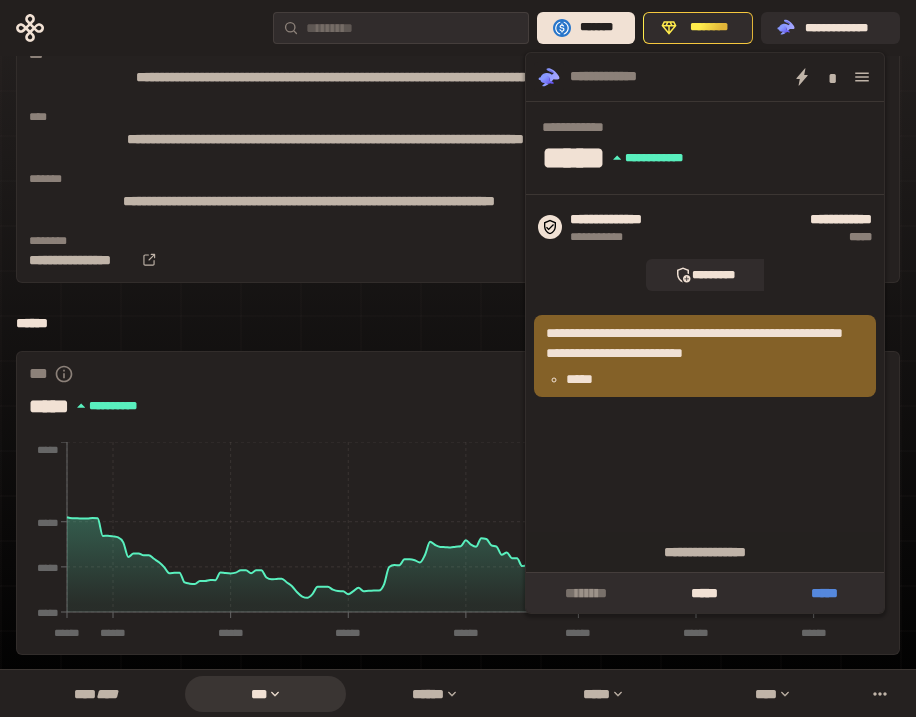 click on "*****" at bounding box center [824, 593] 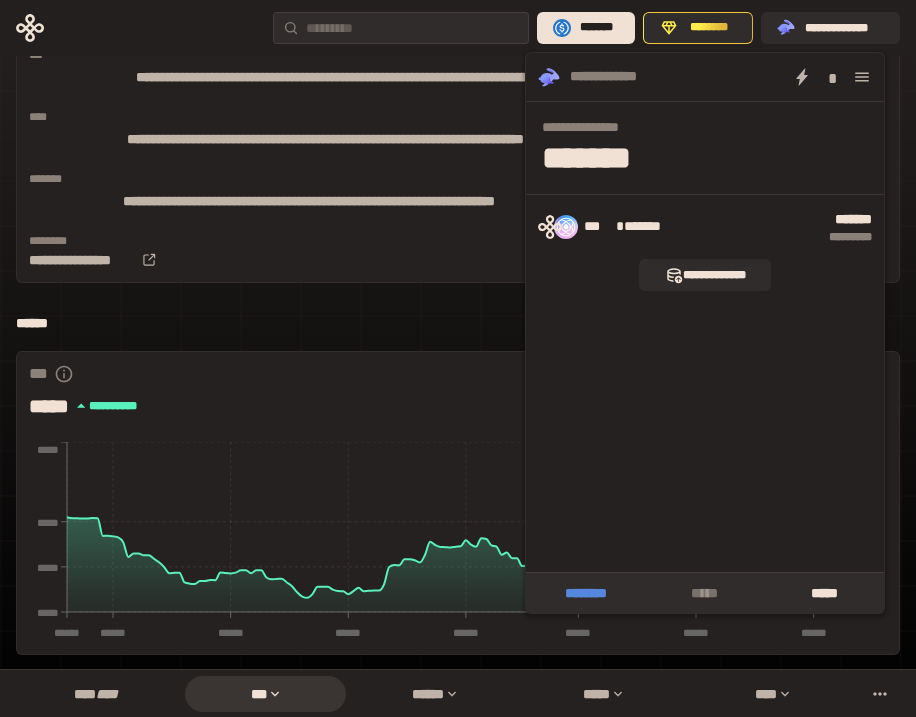 click on "********" at bounding box center [585, 593] 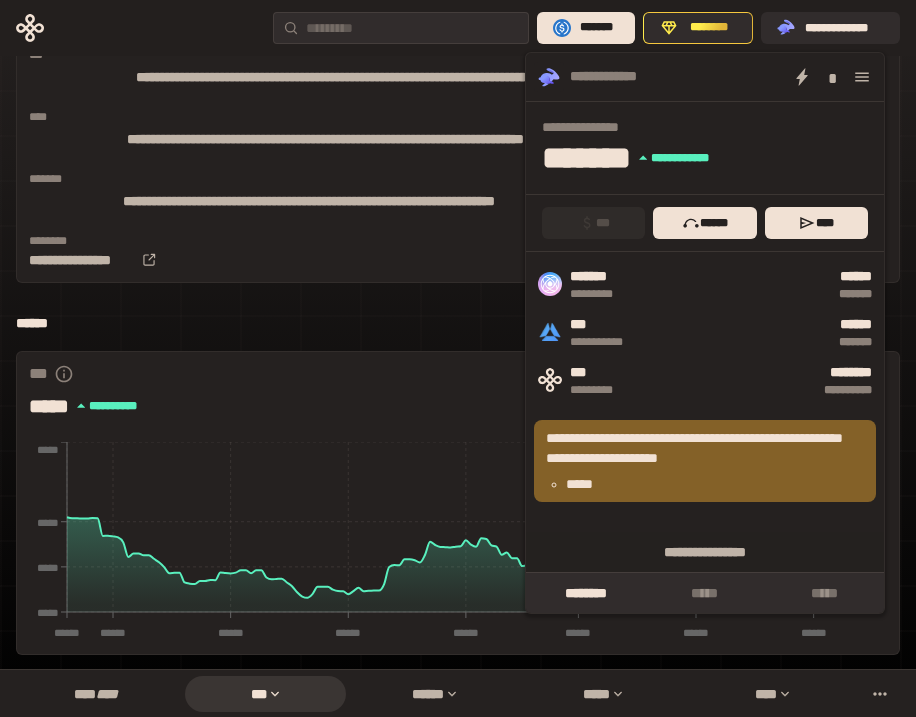 drag, startPoint x: 288, startPoint y: 315, endPoint x: 318, endPoint y: 355, distance: 50 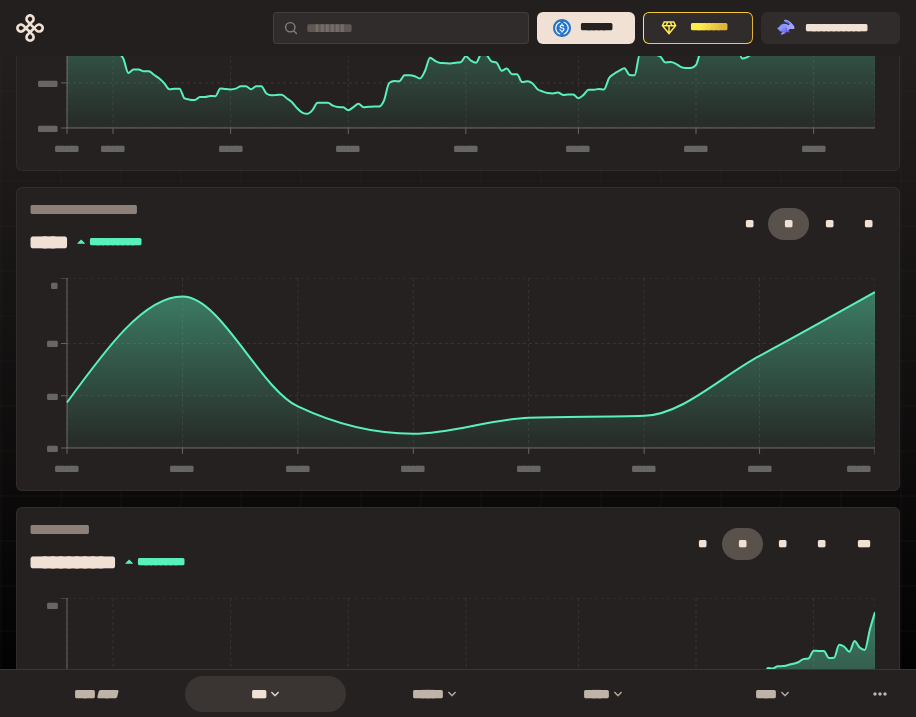 scroll, scrollTop: 1458, scrollLeft: 0, axis: vertical 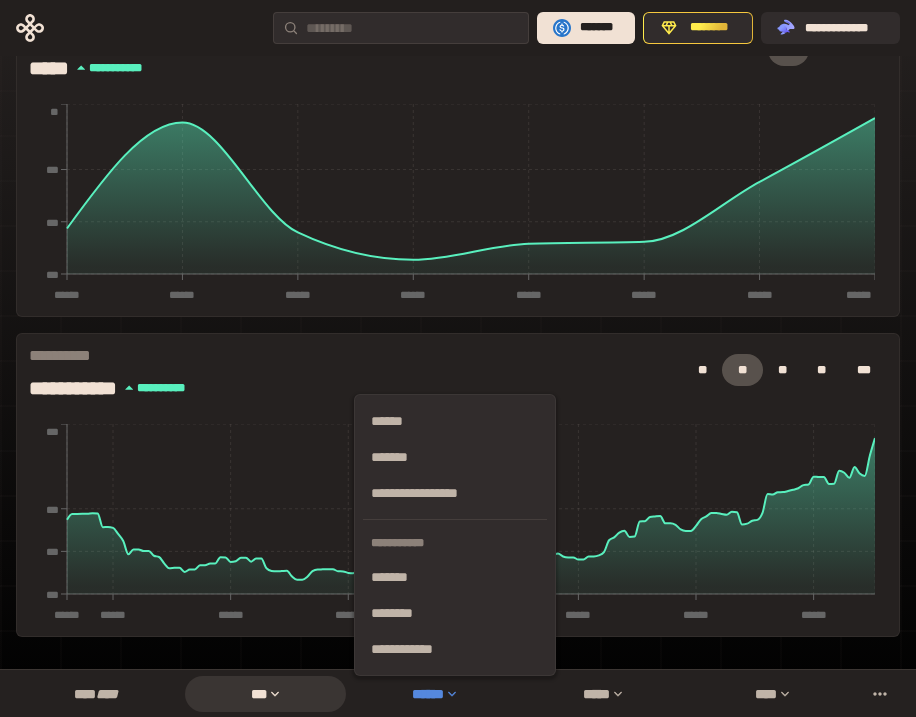 drag, startPoint x: 409, startPoint y: 676, endPoint x: 414, endPoint y: 686, distance: 11.18034 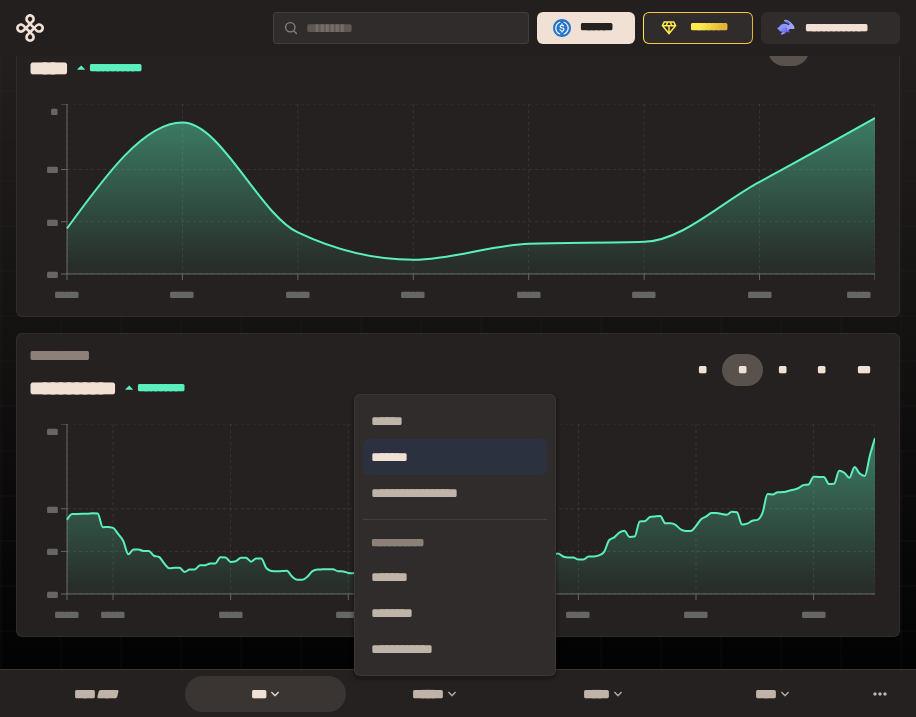 click on "*******" at bounding box center (455, 457) 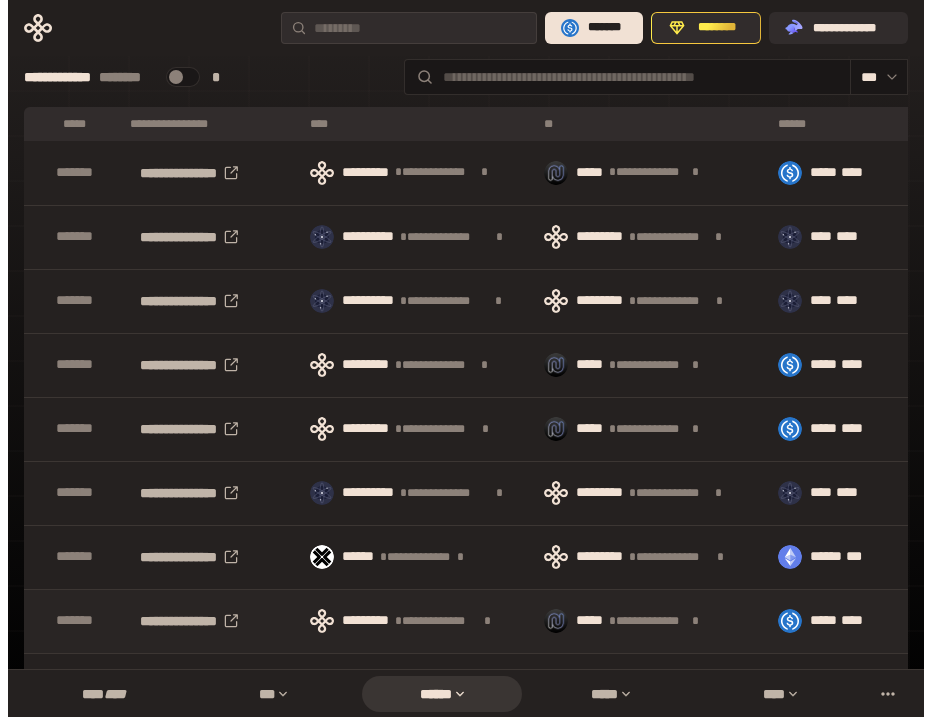 scroll, scrollTop: 0, scrollLeft: 0, axis: both 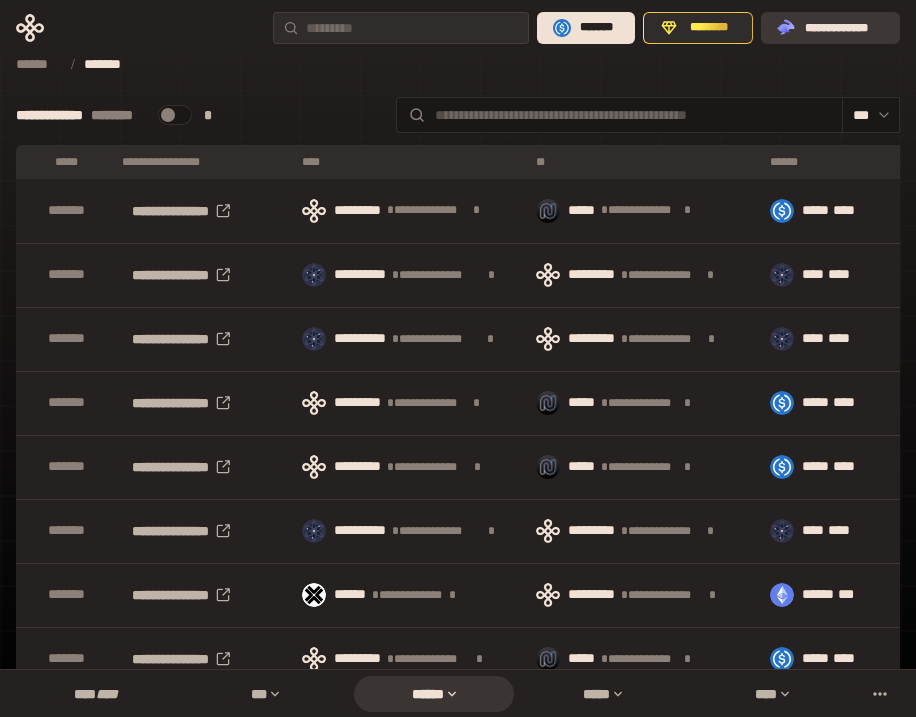 click on "**********" at bounding box center (844, 28) 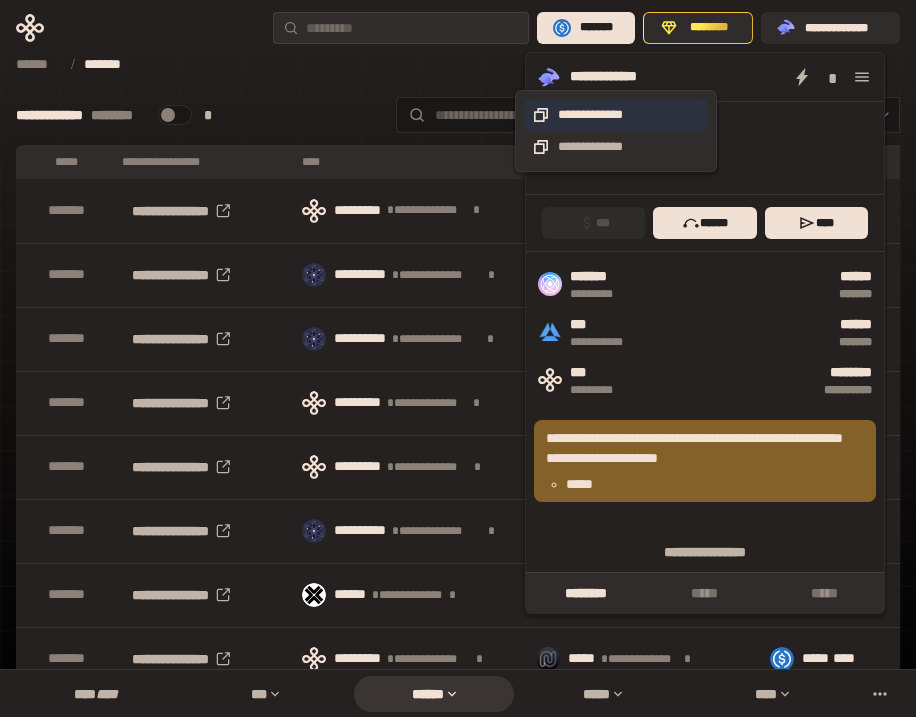 click 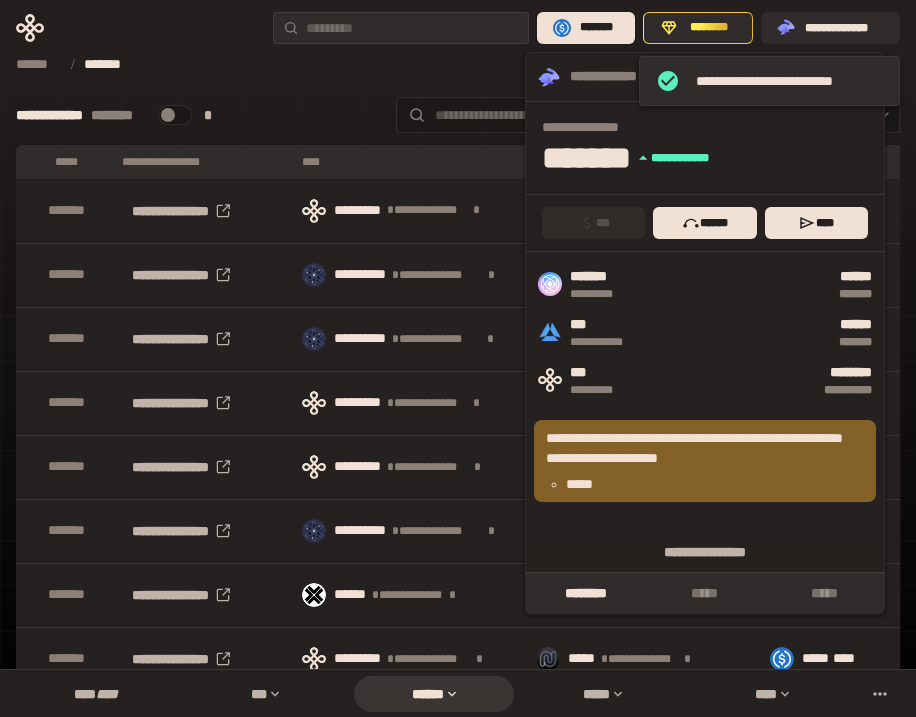 click at bounding box center [633, 115] 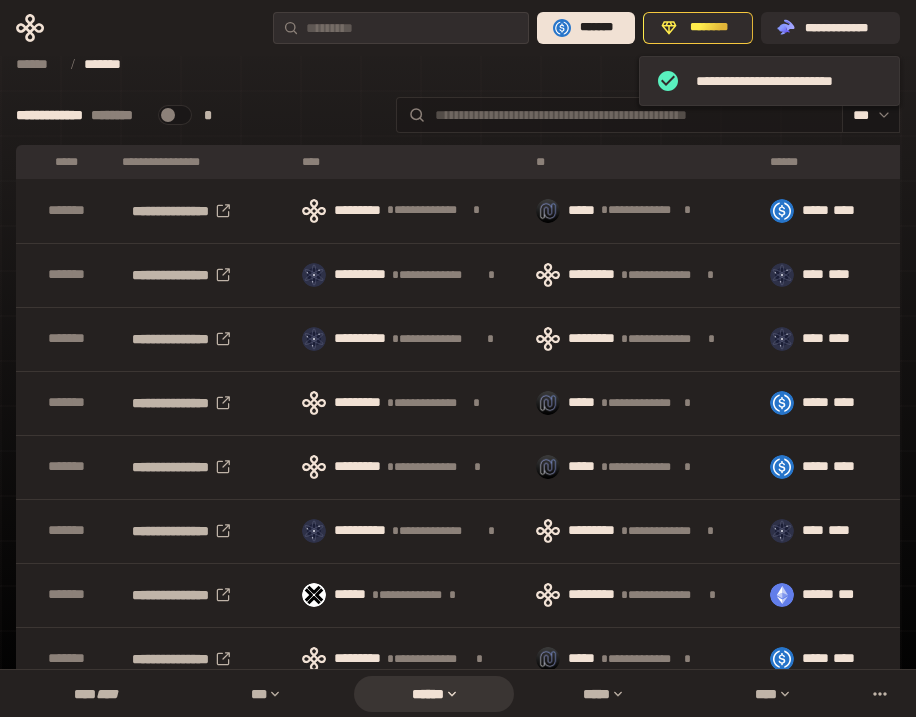 paste on "**********" 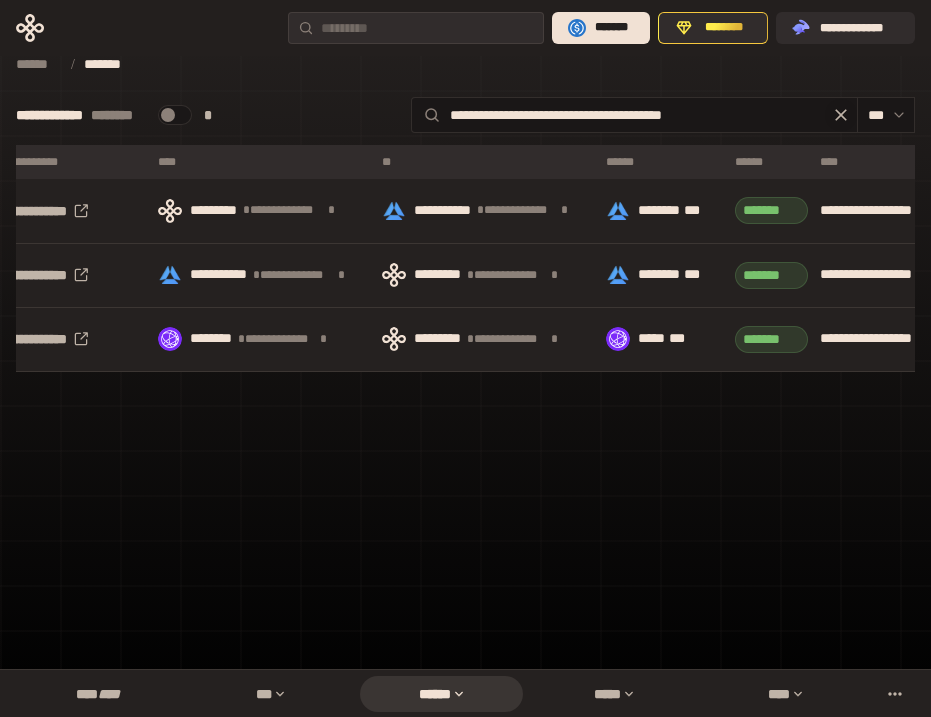 scroll, scrollTop: 0, scrollLeft: 189, axis: horizontal 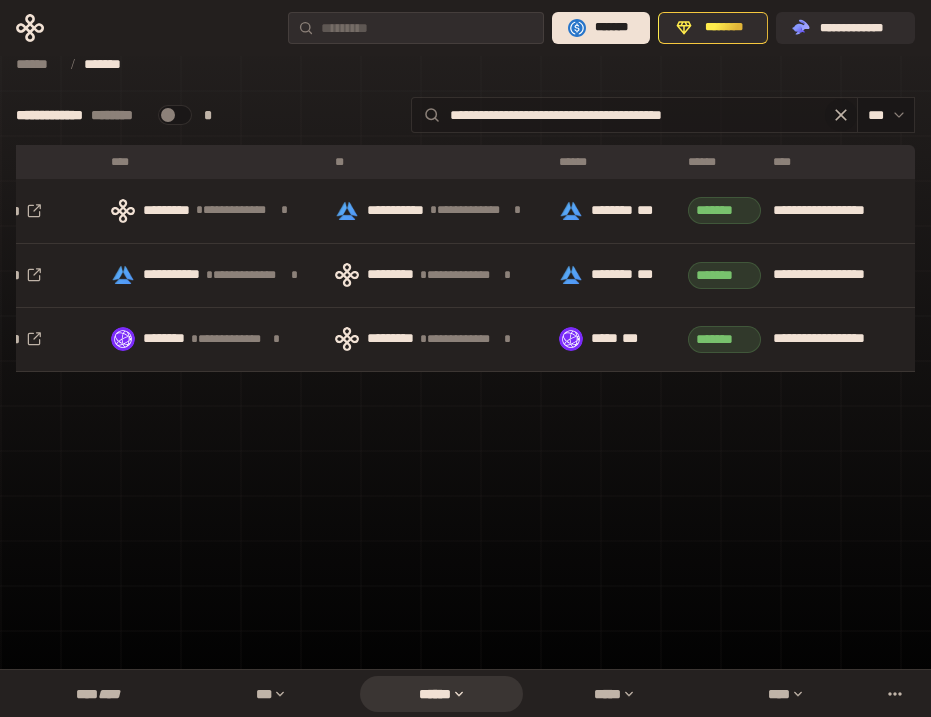 type on "**********" 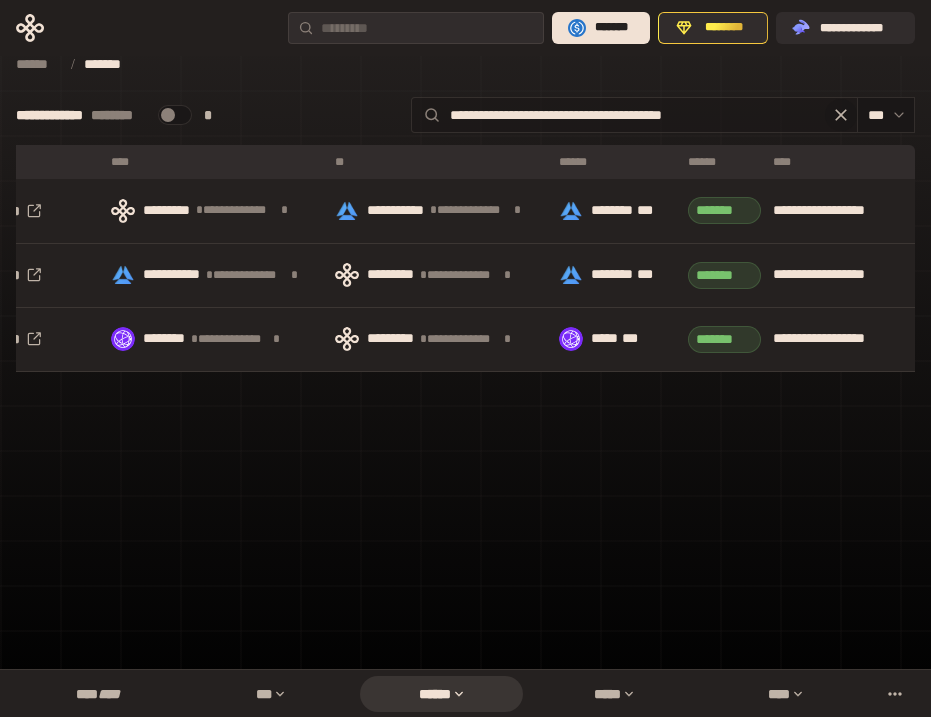 click at bounding box center (841, 115) 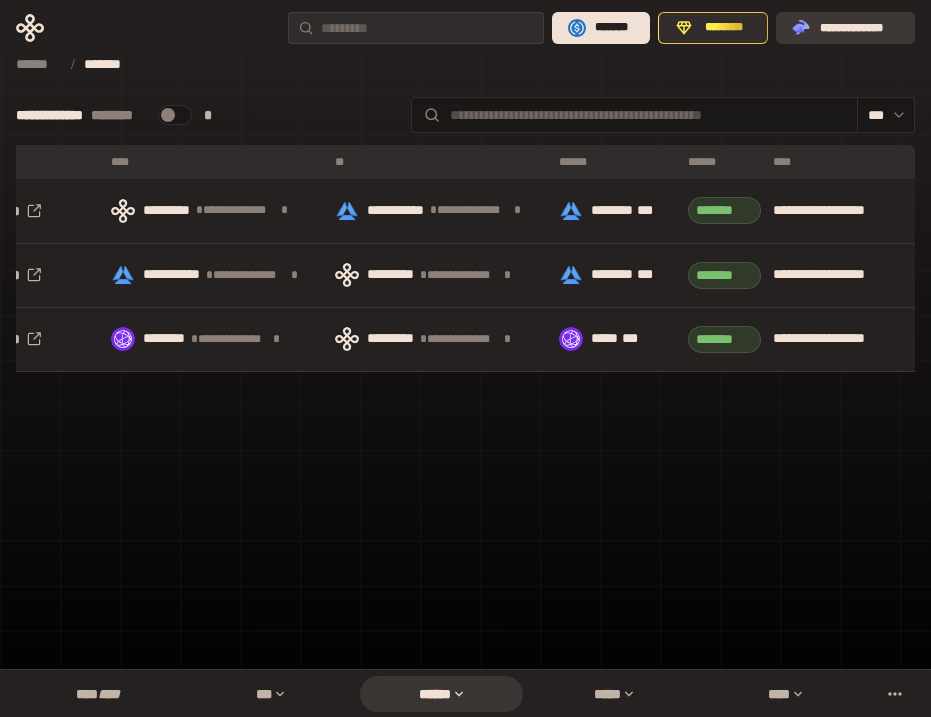 scroll, scrollTop: 0, scrollLeft: 0, axis: both 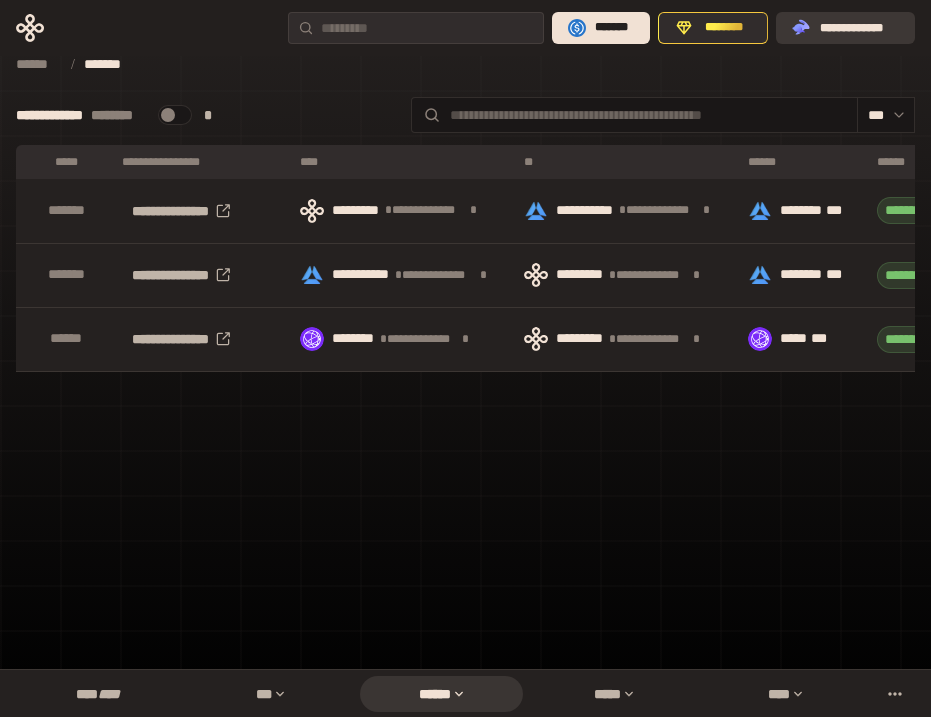 click 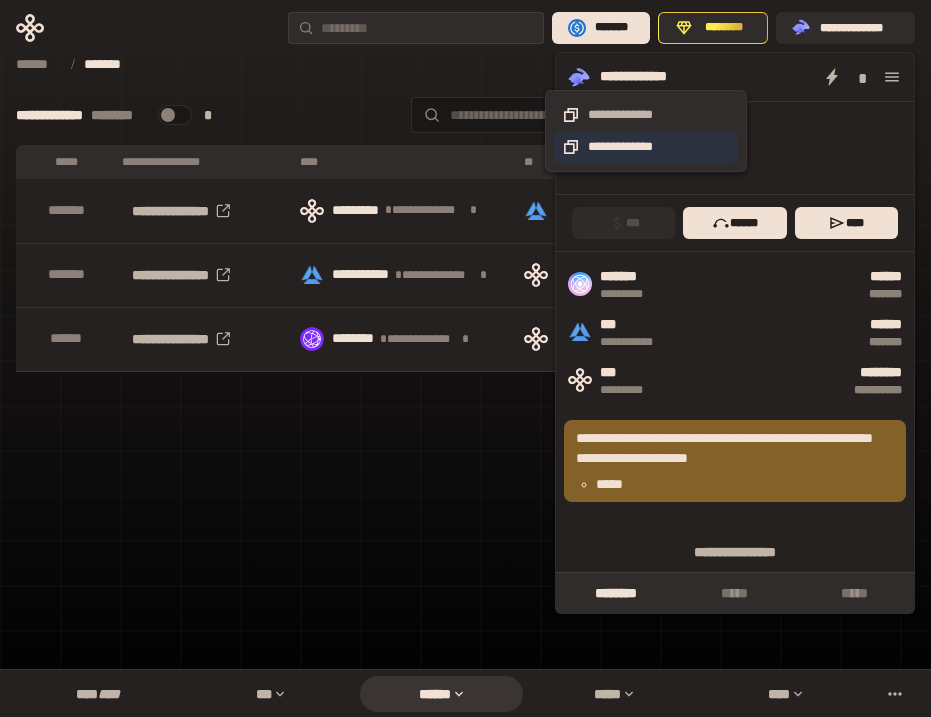 click 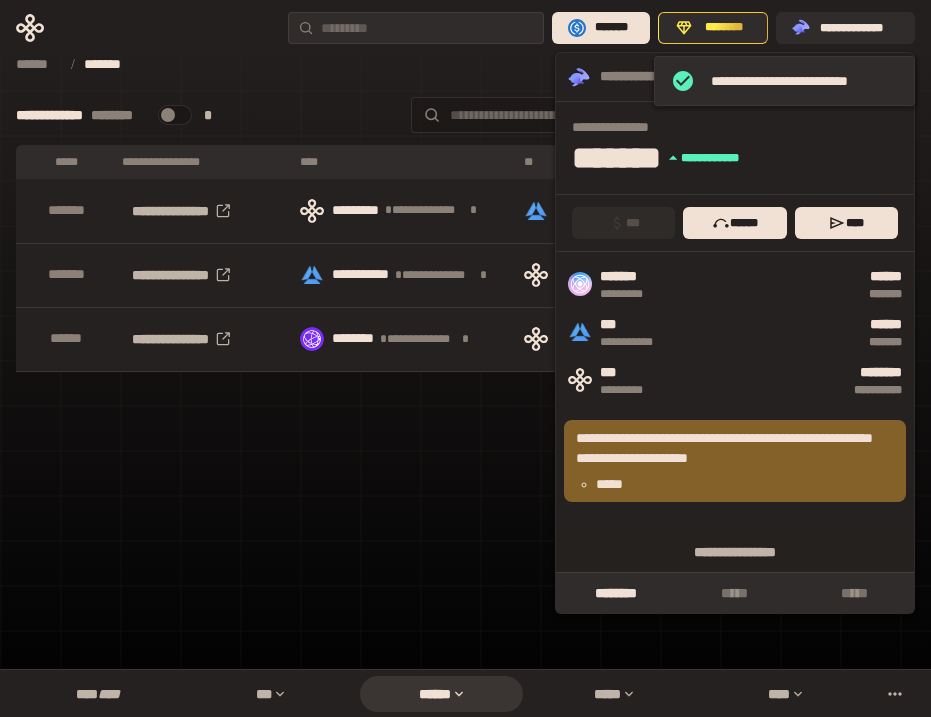 click at bounding box center (648, 115) 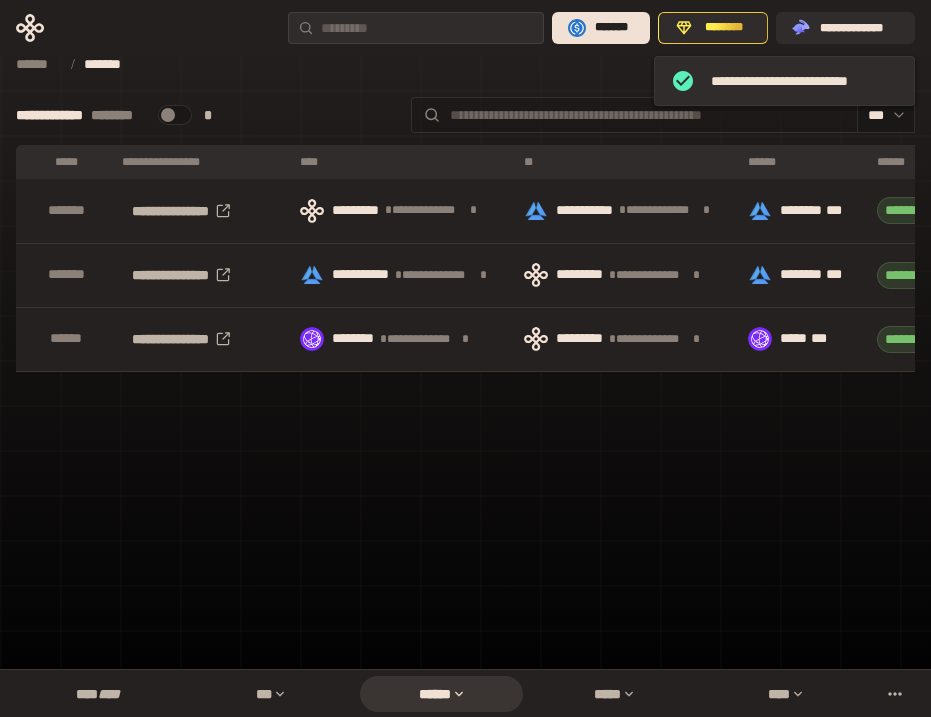 paste on "**********" 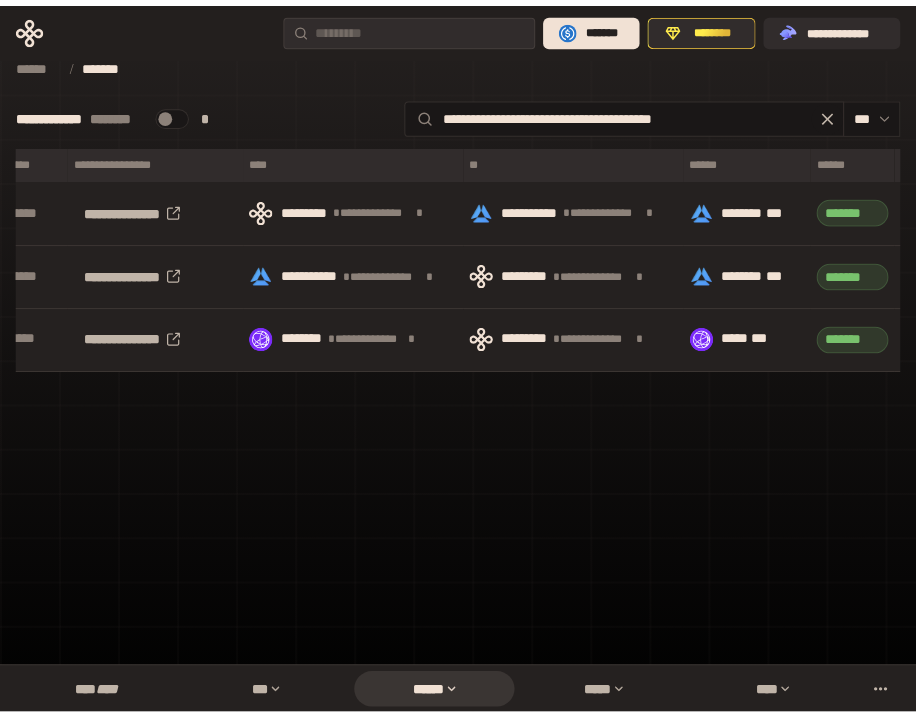 scroll, scrollTop: 0, scrollLeft: 0, axis: both 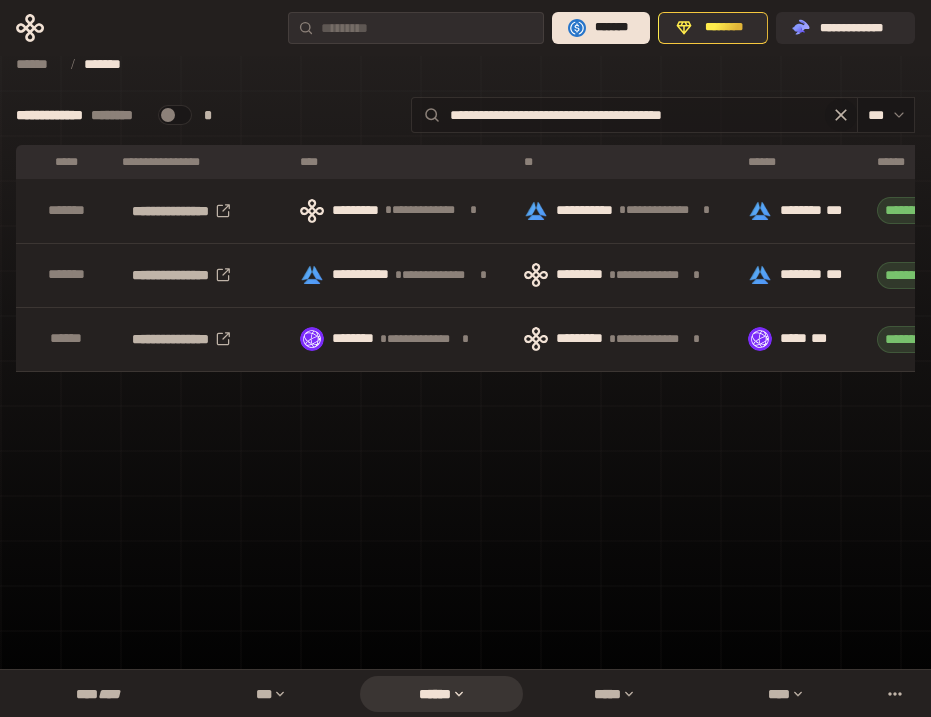 type on "**********" 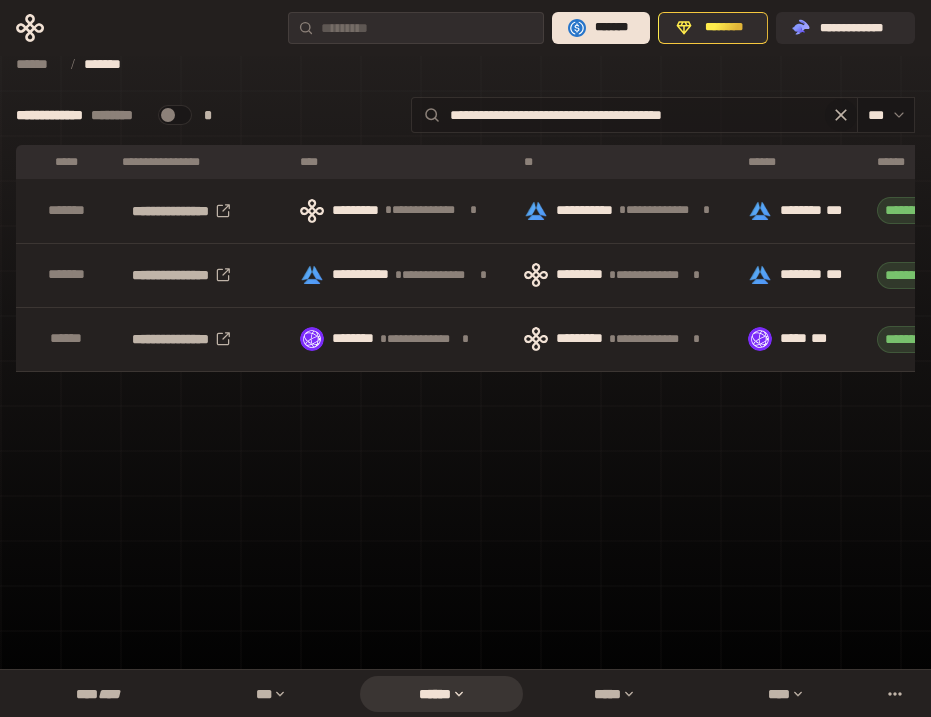 click 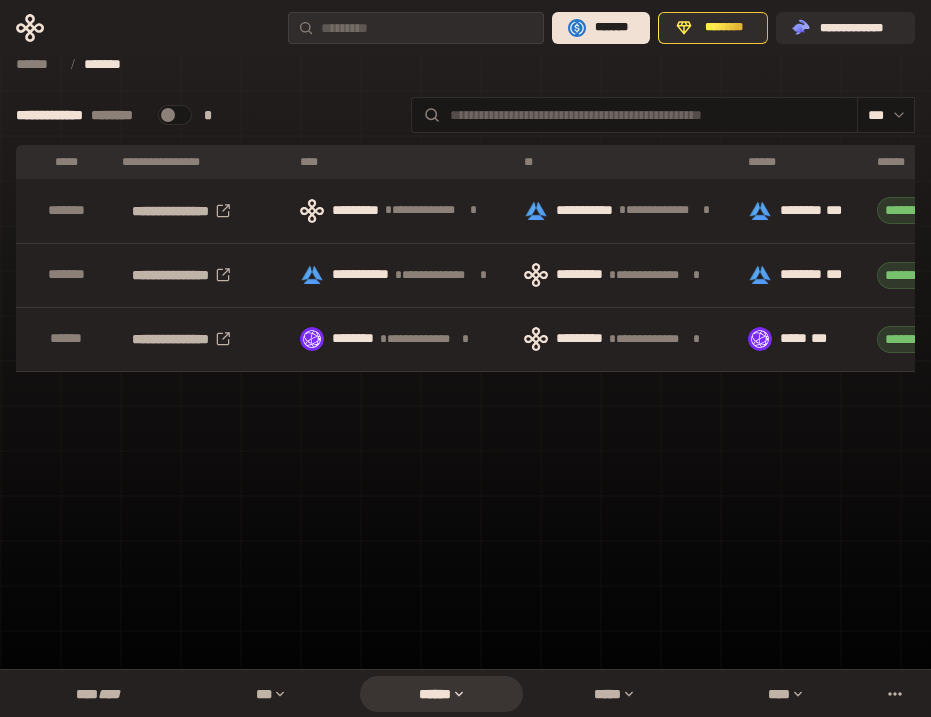 click on "**********" at bounding box center (465, 334) 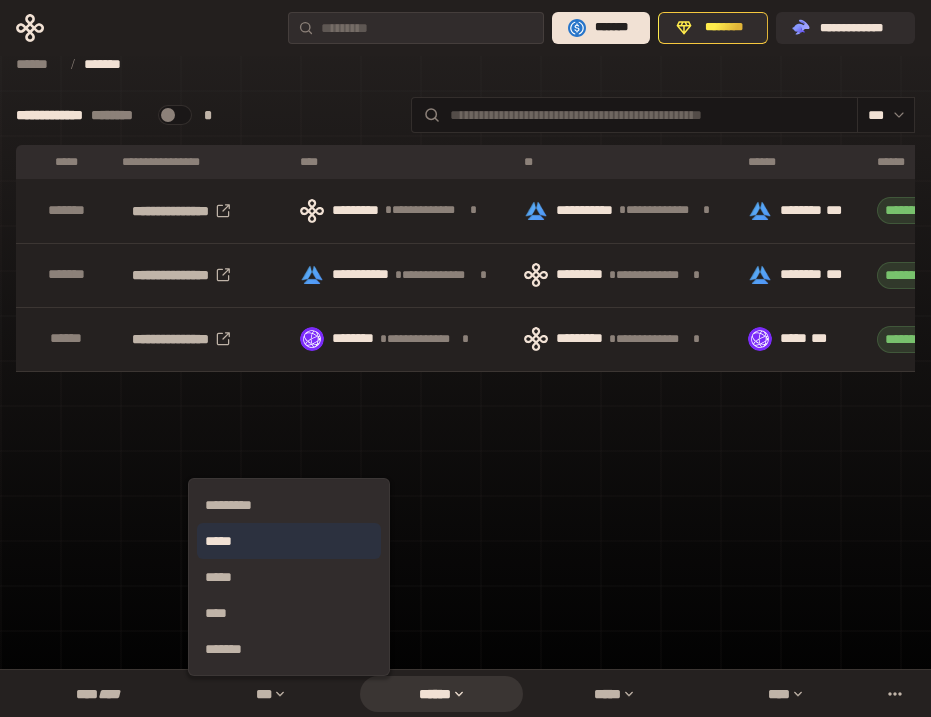 click on "*****" at bounding box center (289, 541) 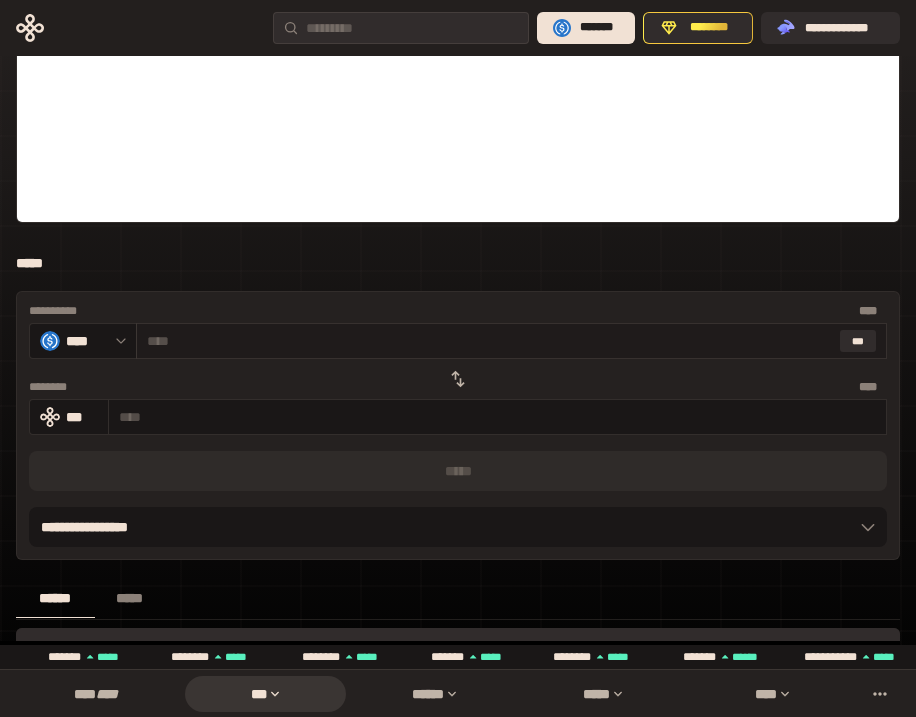 scroll, scrollTop: 600, scrollLeft: 0, axis: vertical 